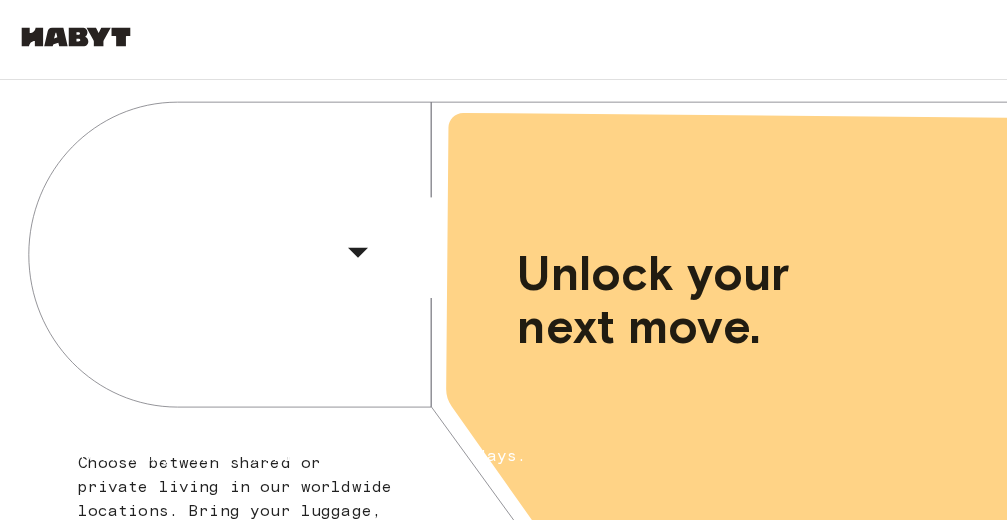scroll, scrollTop: 0, scrollLeft: 0, axis: both 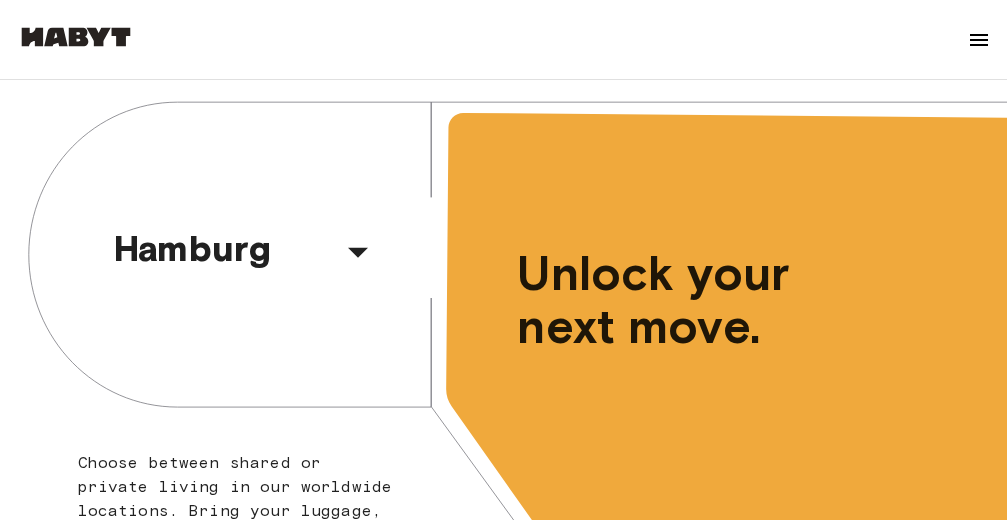 click at bounding box center [979, 40] 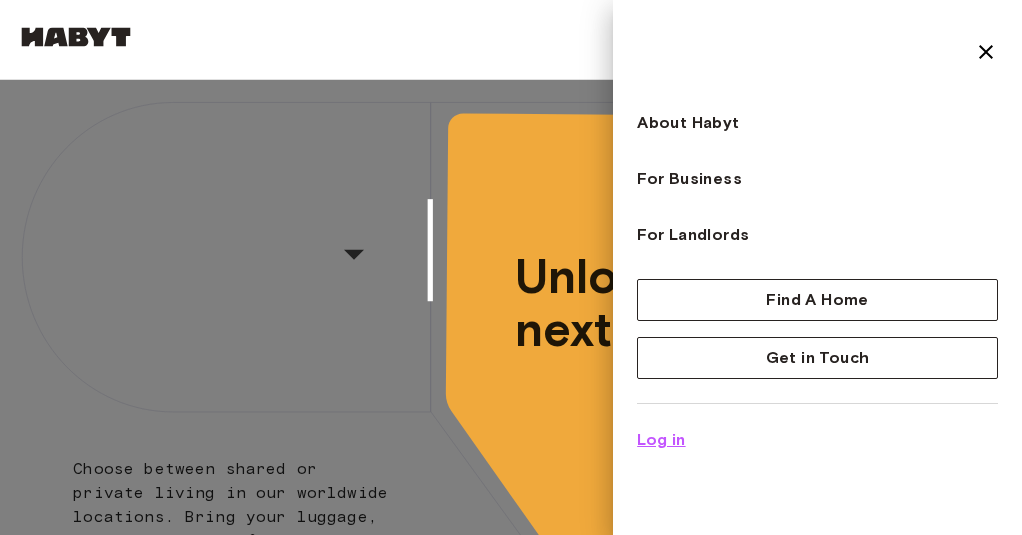 click on "Log in" at bounding box center (661, 440) 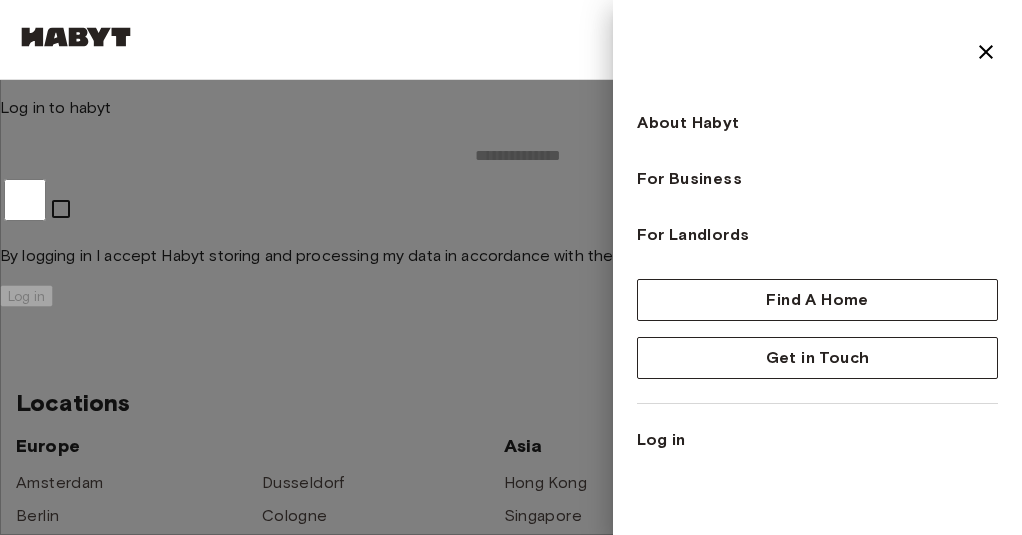 click at bounding box center [511, 267] 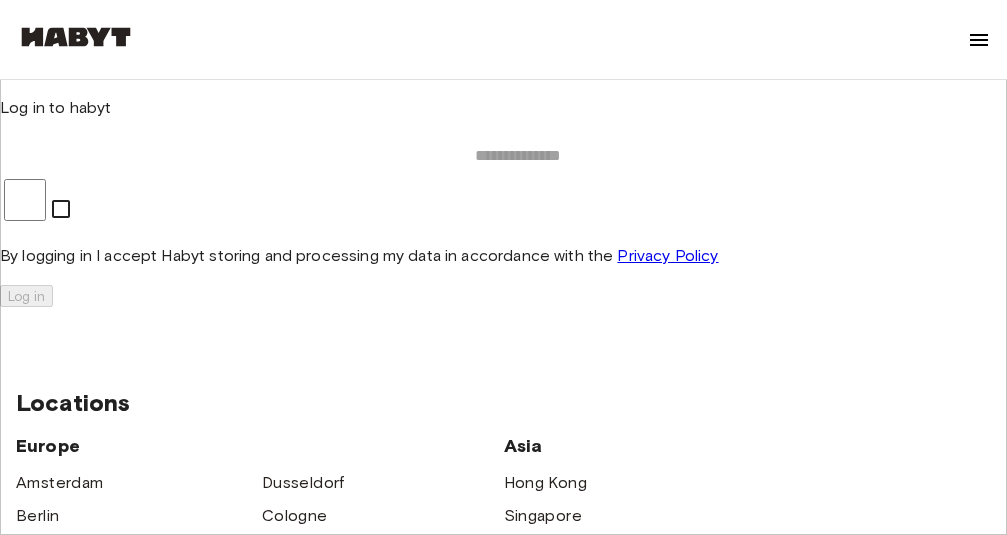 click at bounding box center [517, 156] 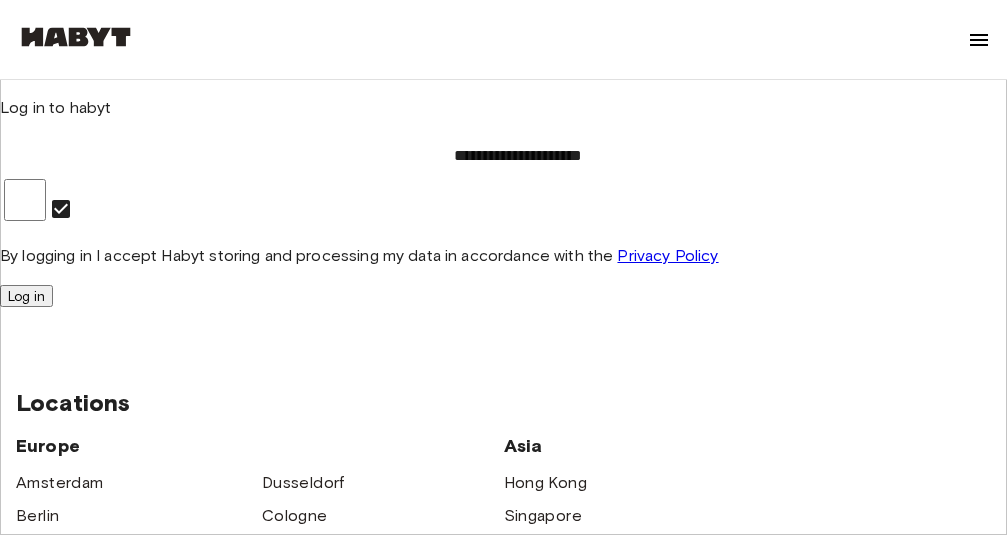 click on "Log in" at bounding box center [26, 296] 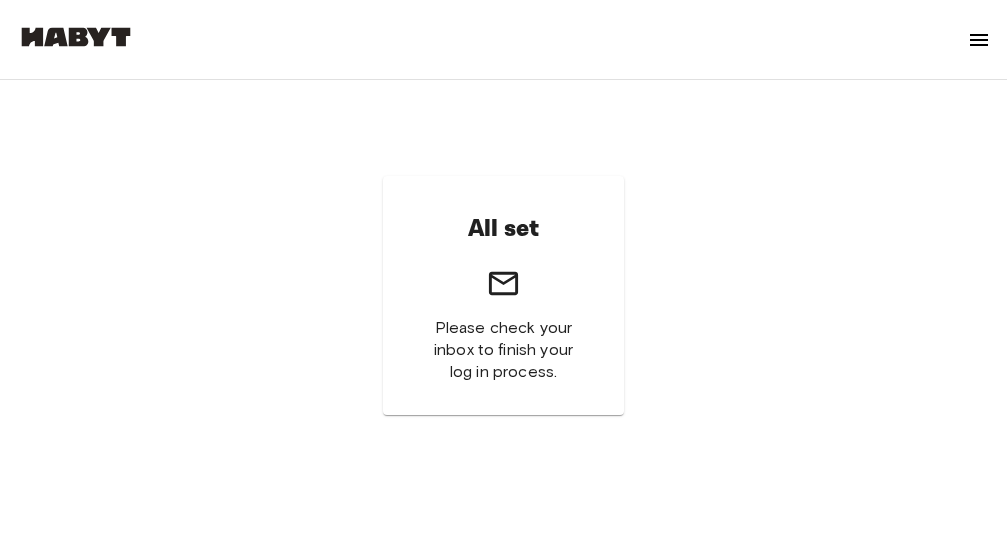 scroll, scrollTop: 0, scrollLeft: 0, axis: both 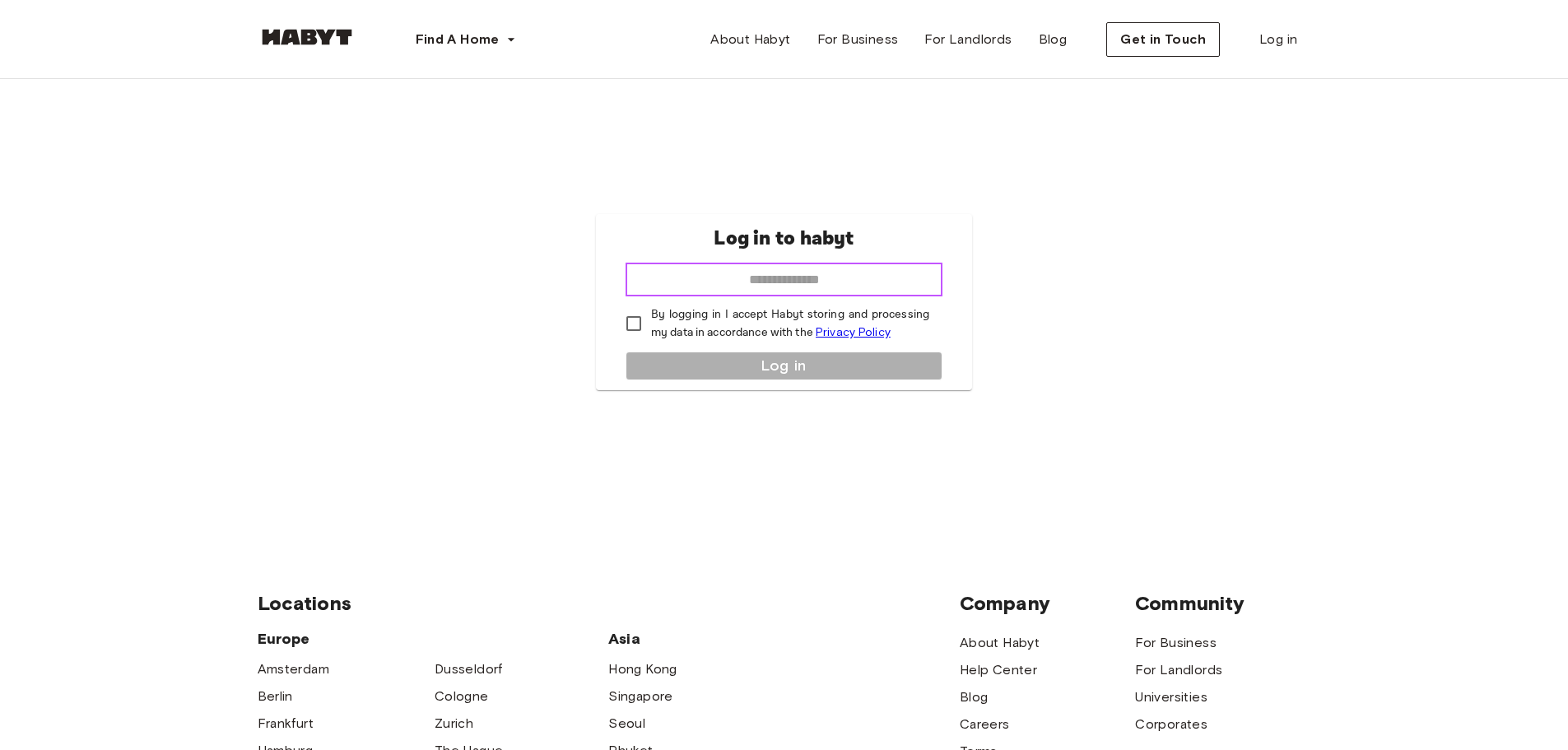 click at bounding box center (784, 280) 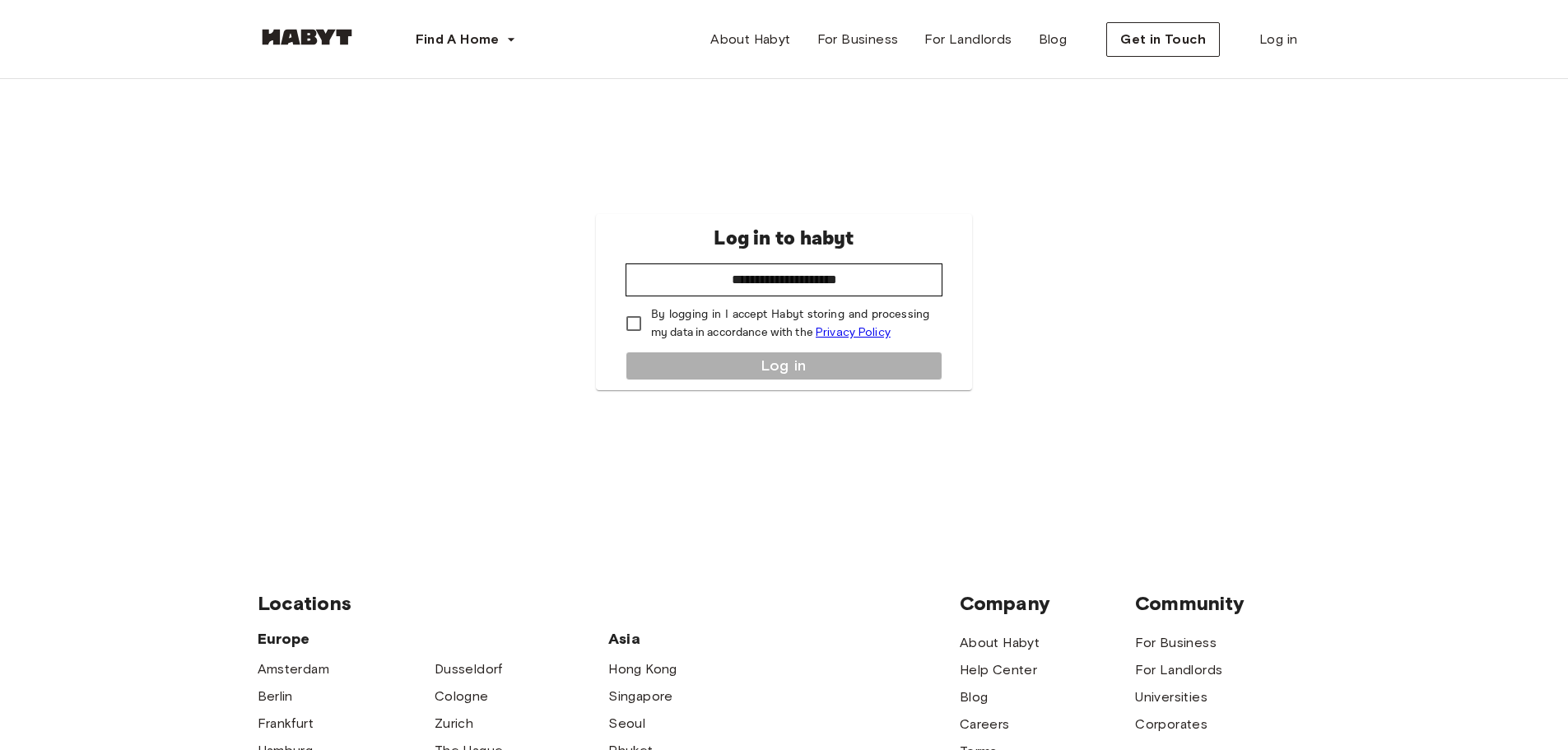click on "By logging in I accept Habyt storing and processing my data in accordance with the   Privacy Policy" at bounding box center (790, 324) 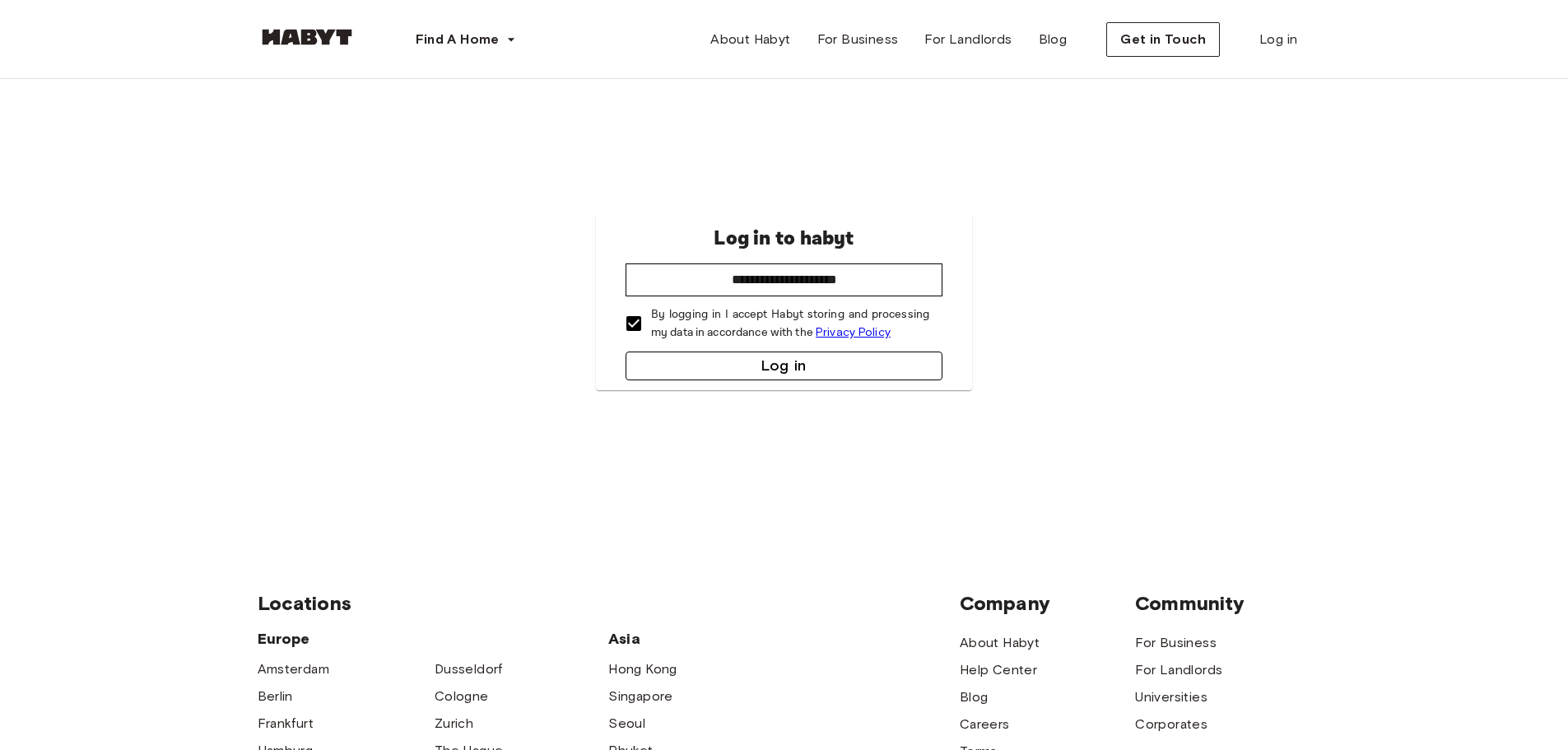 click on "Log in" at bounding box center [784, 366] 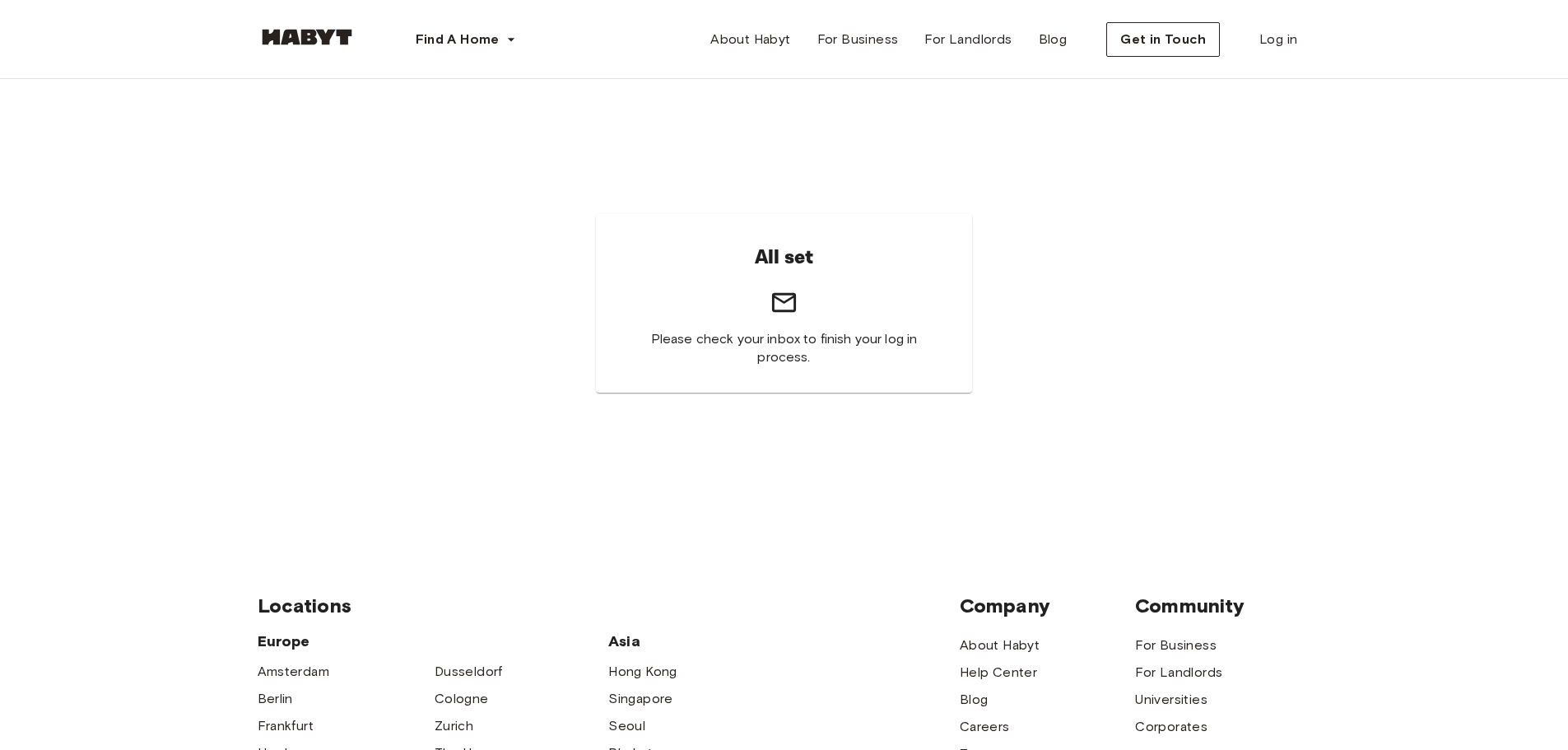 scroll, scrollTop: 0, scrollLeft: 0, axis: both 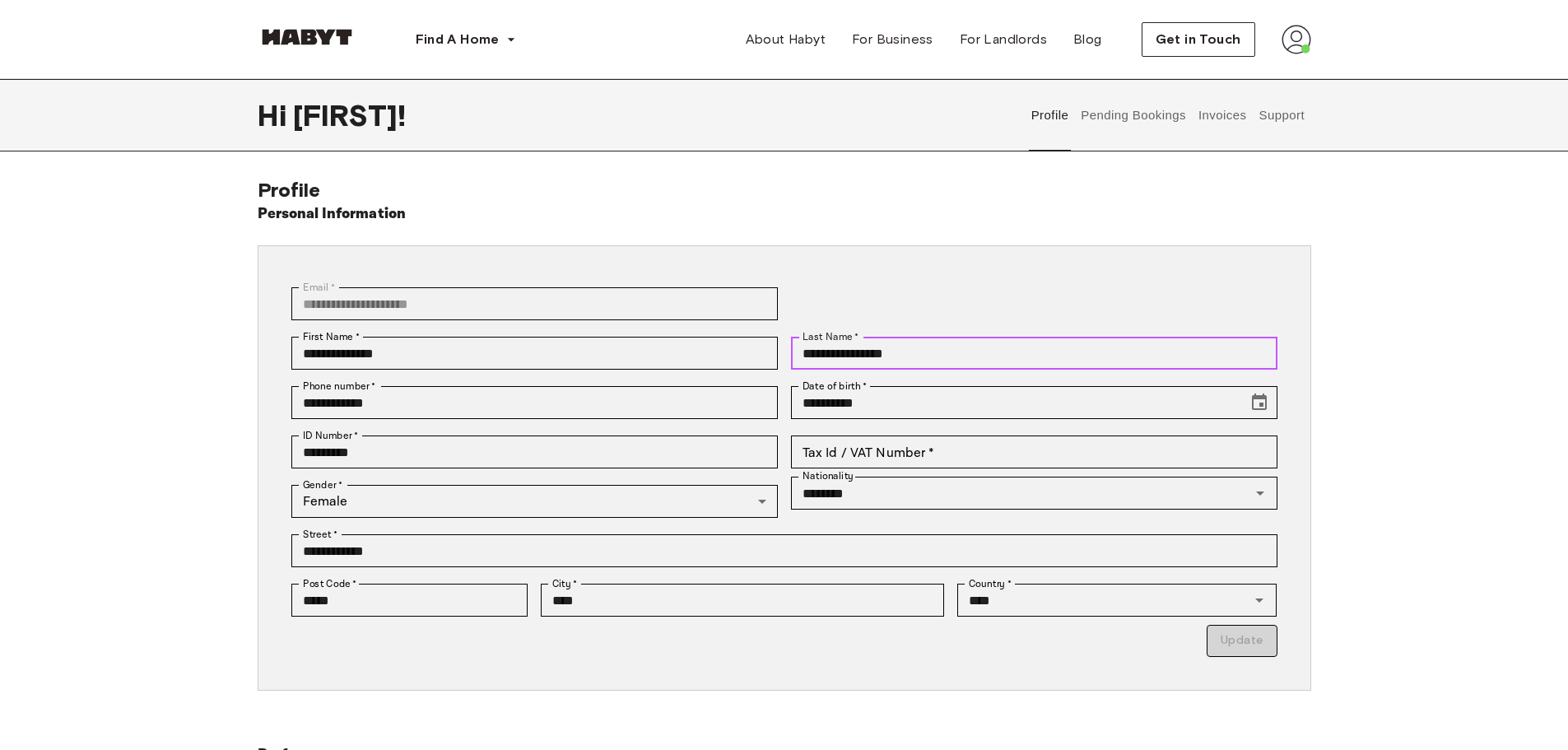 click on "**********" at bounding box center (1034, 353) 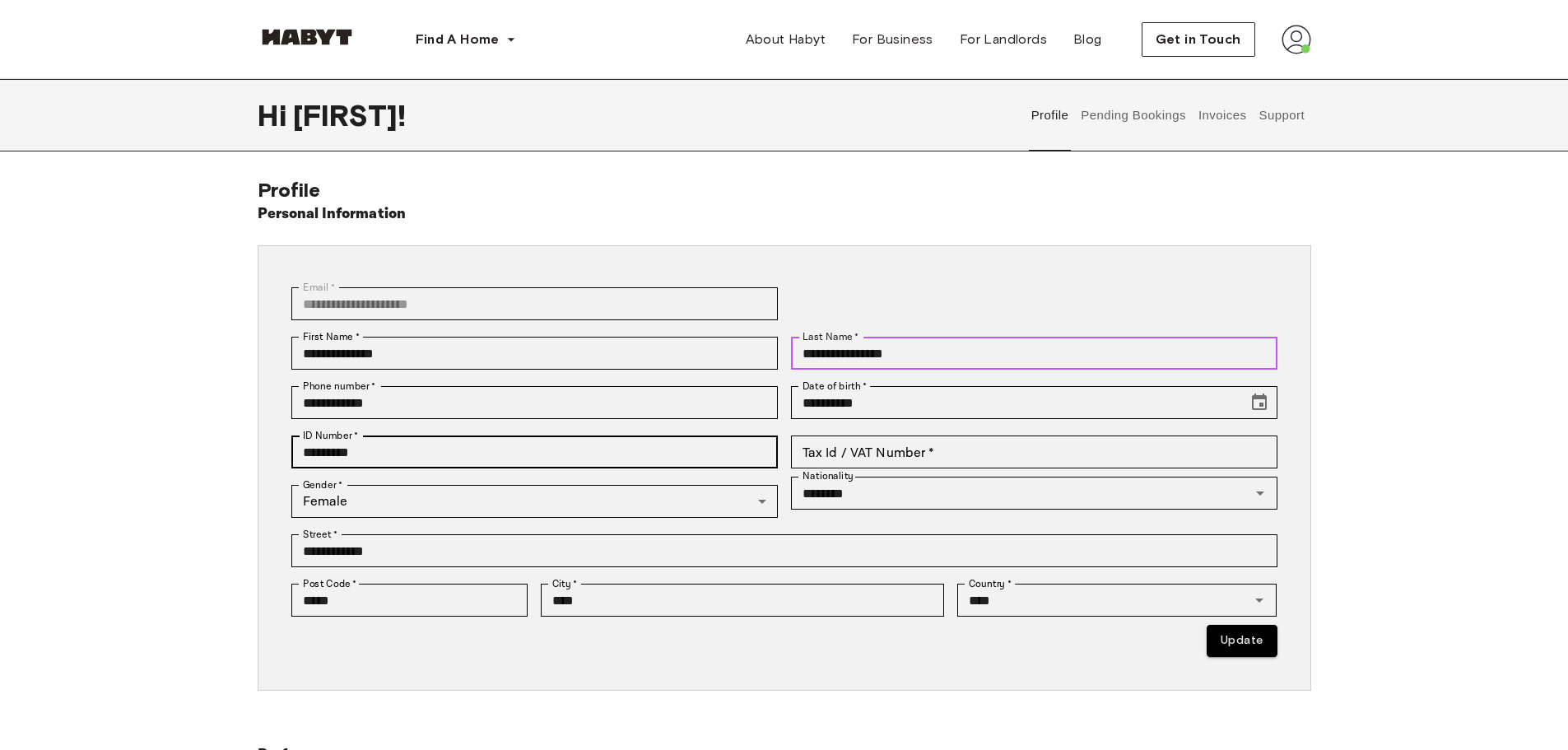 type on "**********" 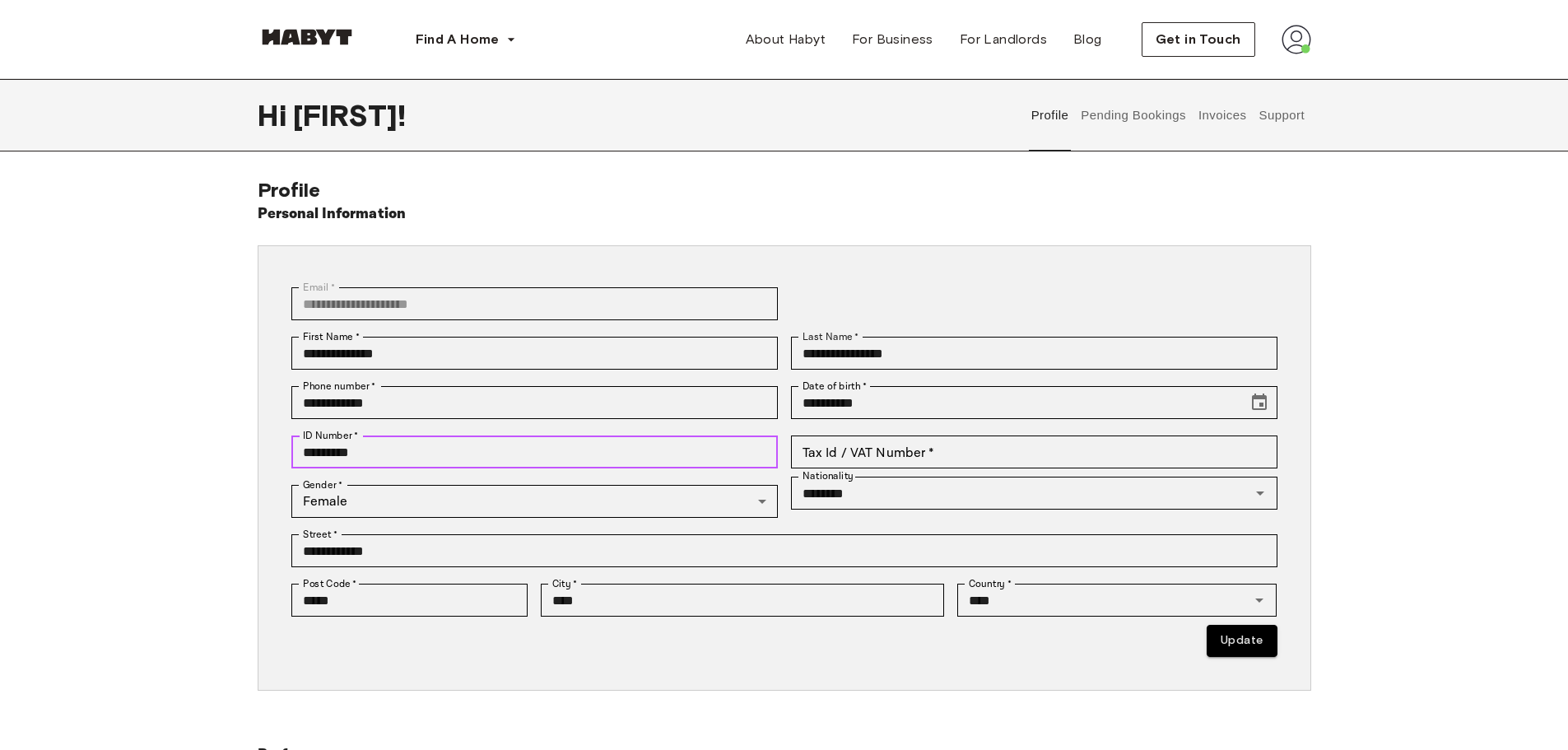 click on "*********" at bounding box center [534, 452] 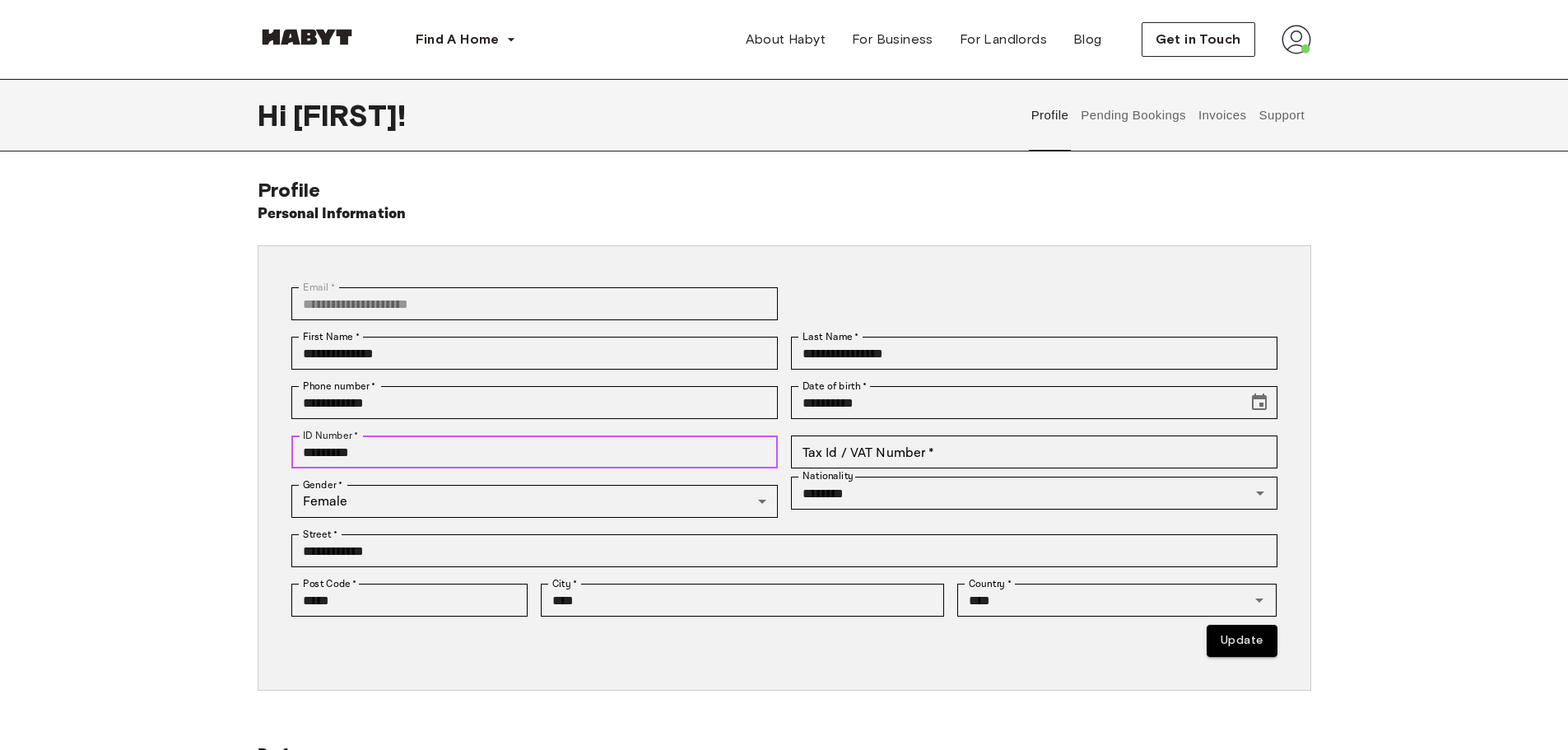 drag, startPoint x: 564, startPoint y: 447, endPoint x: 218, endPoint y: 459, distance: 346.20803 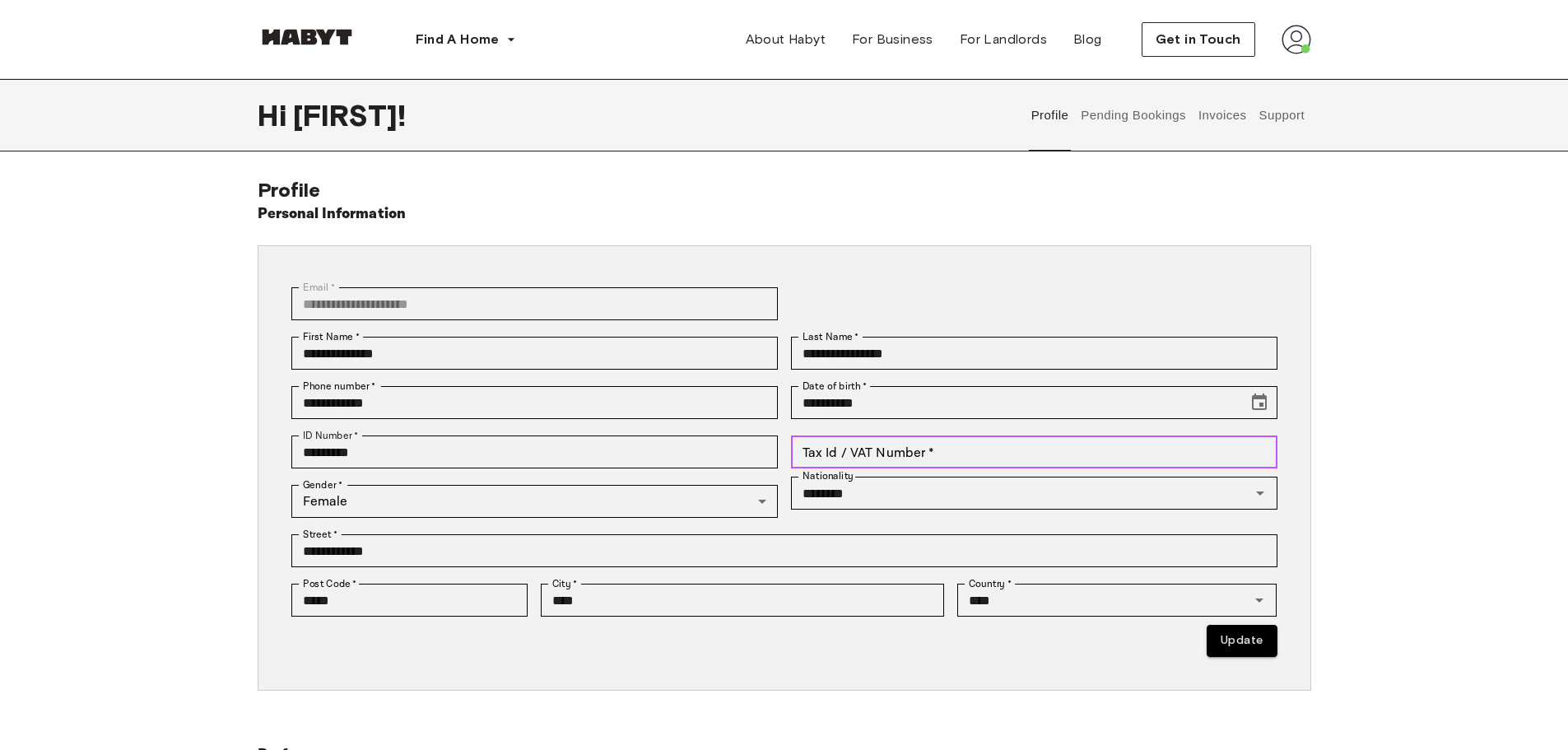 click on "Tax Id / VAT Number   *" at bounding box center [1034, 452] 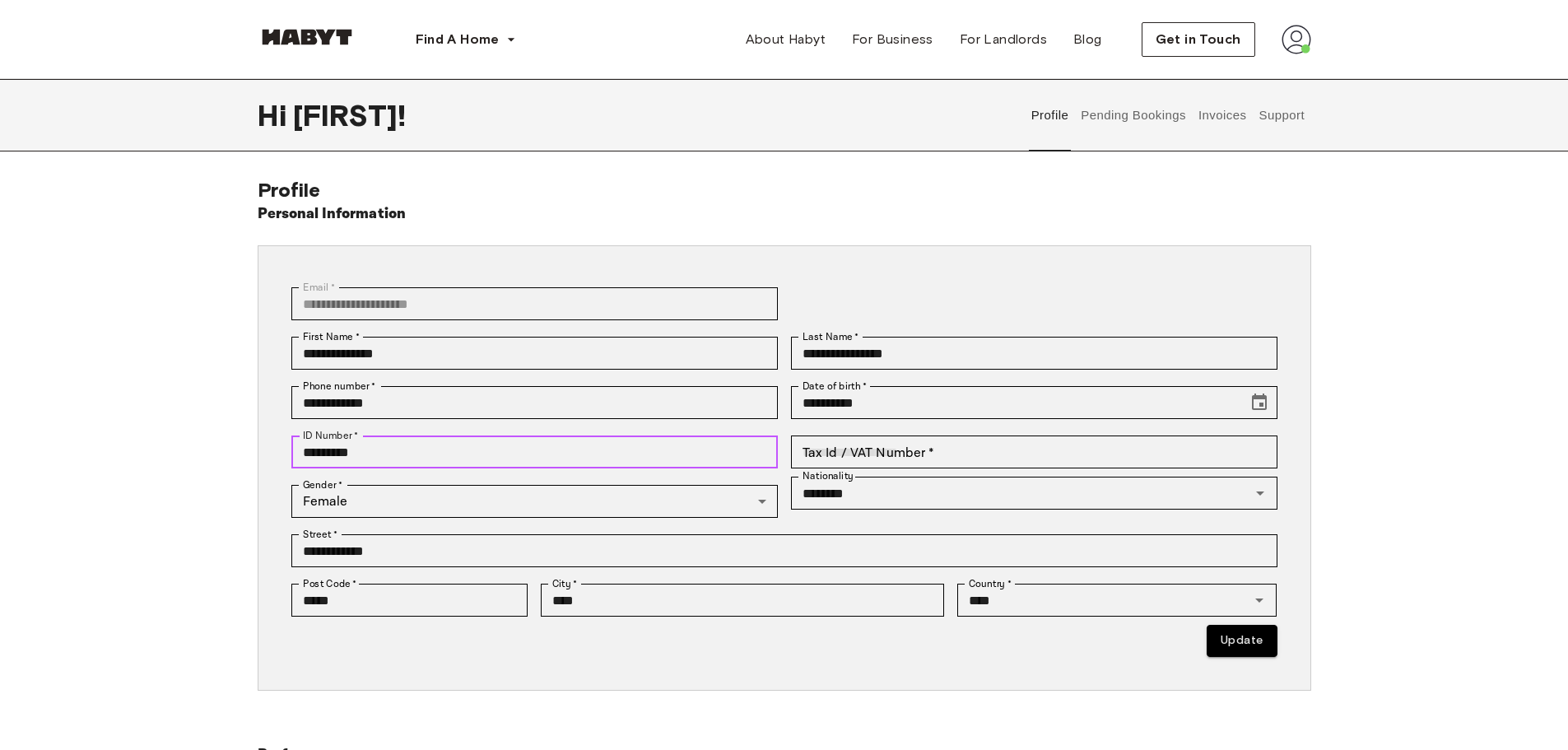 drag, startPoint x: 549, startPoint y: 450, endPoint x: 241, endPoint y: 420, distance: 309.45759 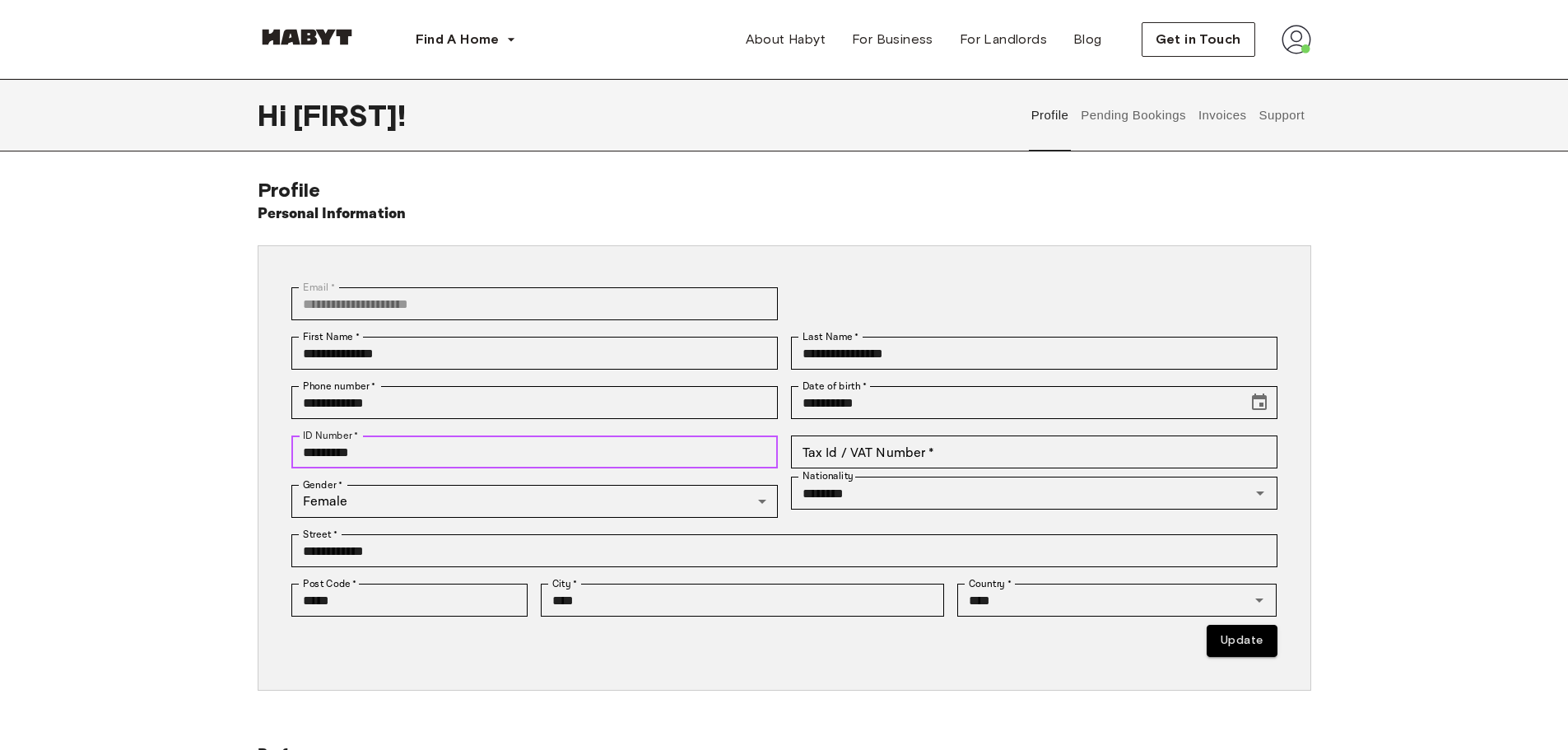 click on "**********" at bounding box center (784, 492) 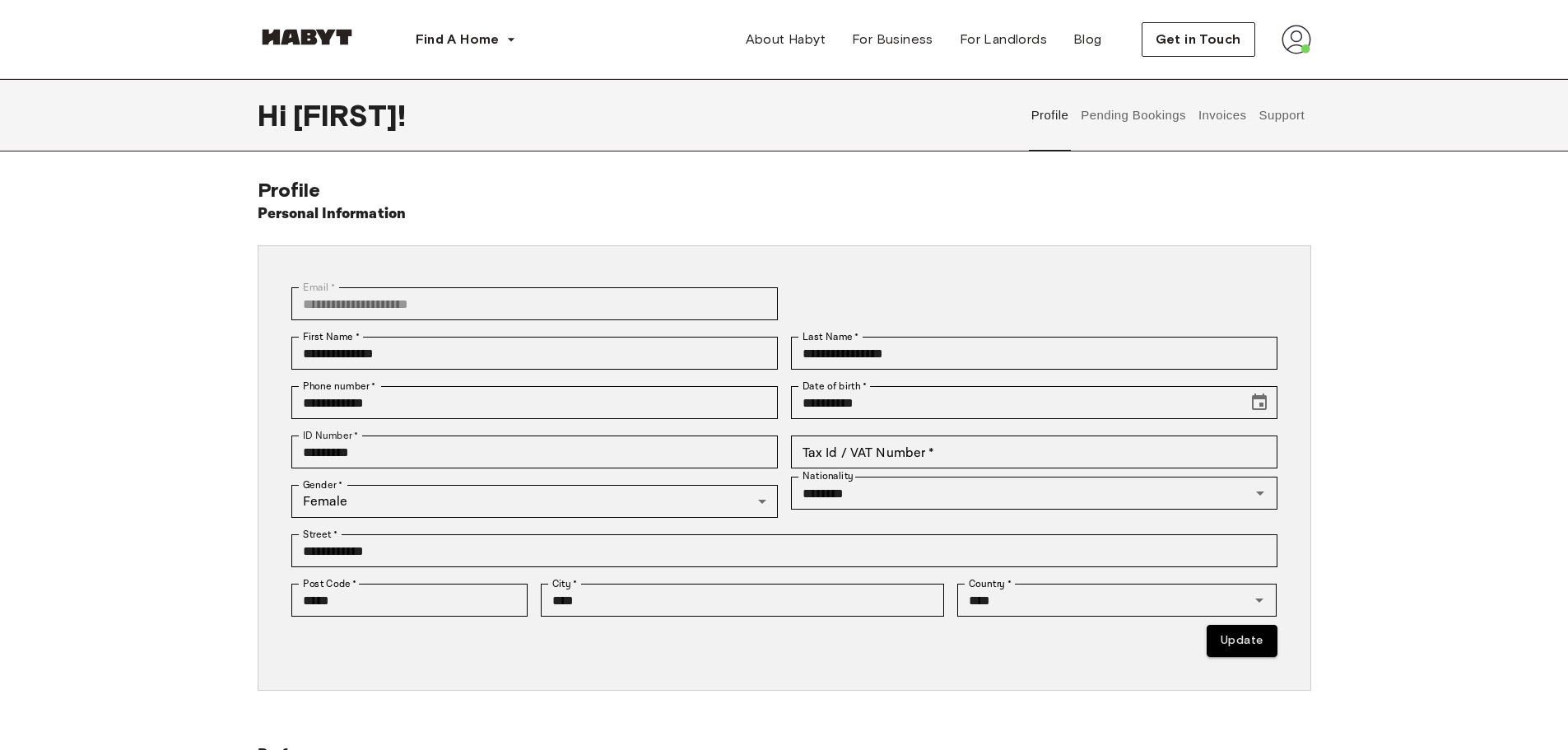 click on "**********" at bounding box center (784, 492) 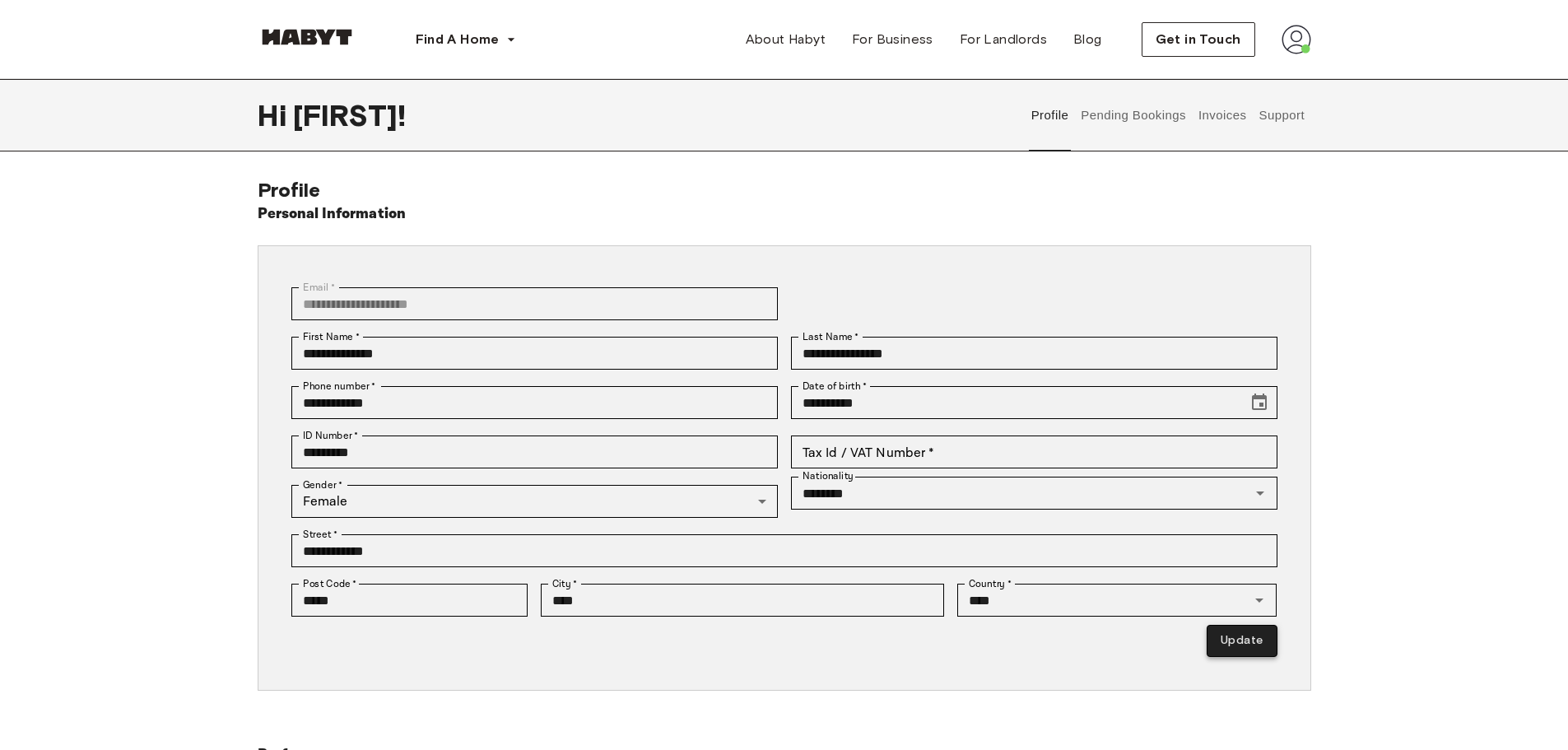 click on "Update" at bounding box center [1241, 641] 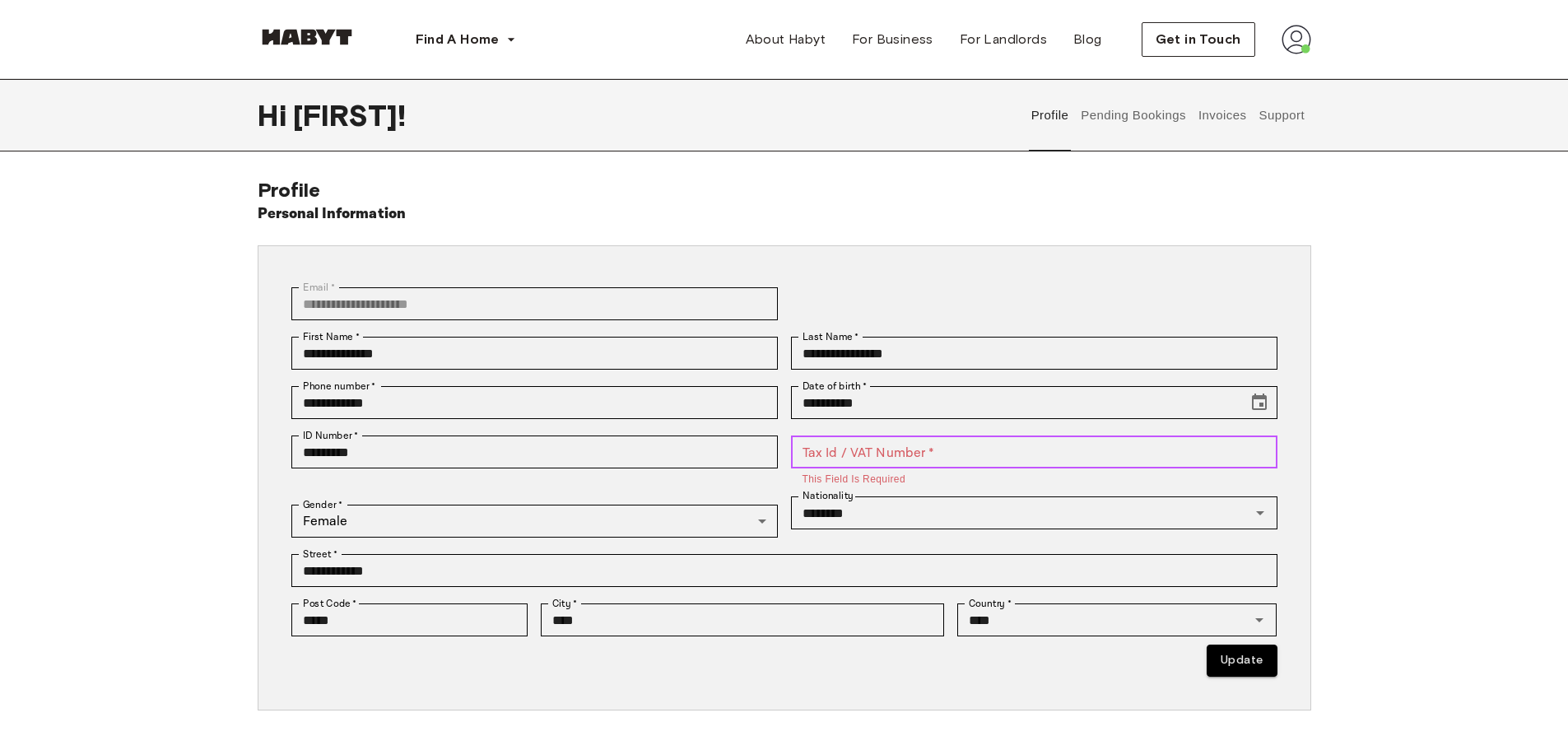 click on "Tax Id / VAT Number   *" at bounding box center [1034, 452] 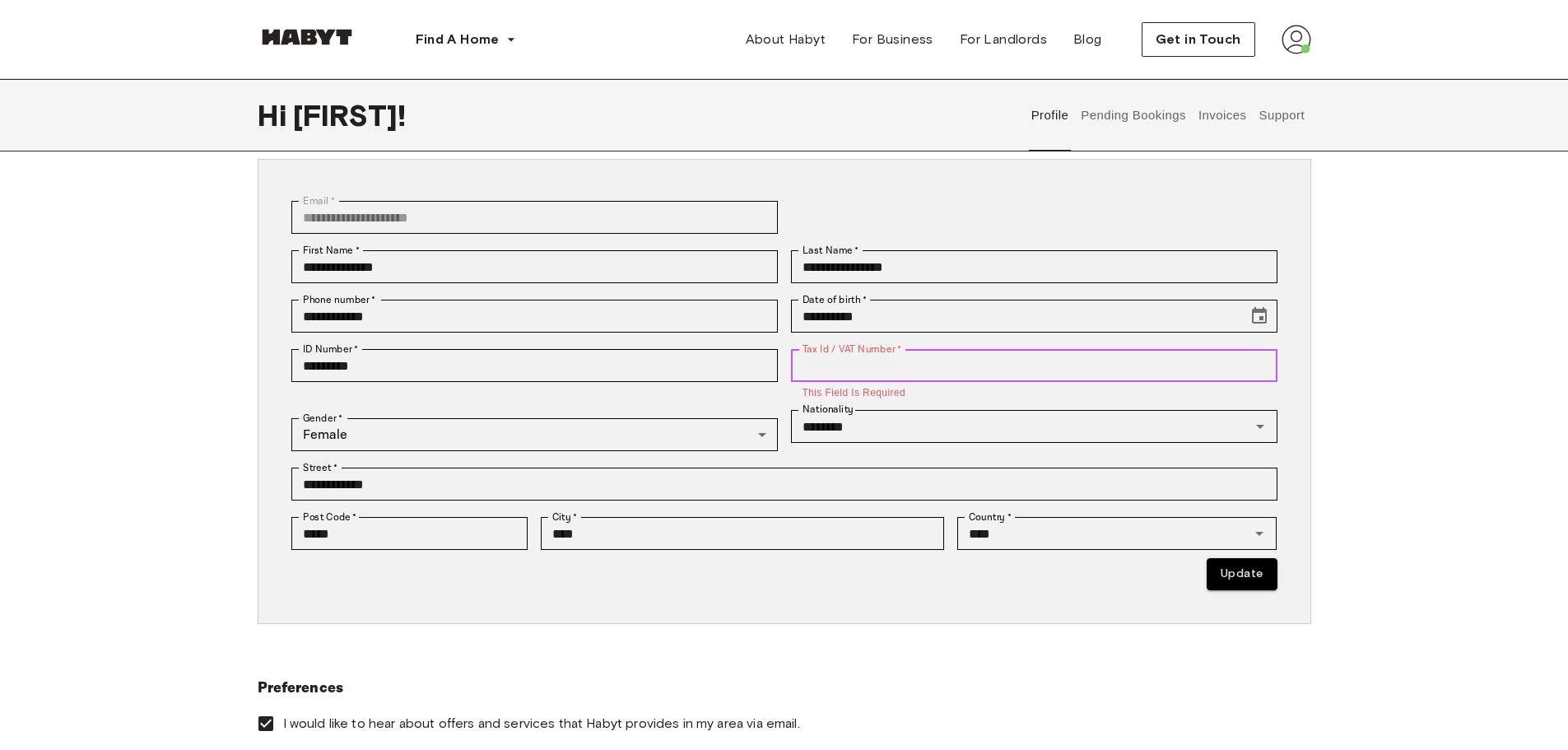 scroll, scrollTop: 82, scrollLeft: 0, axis: vertical 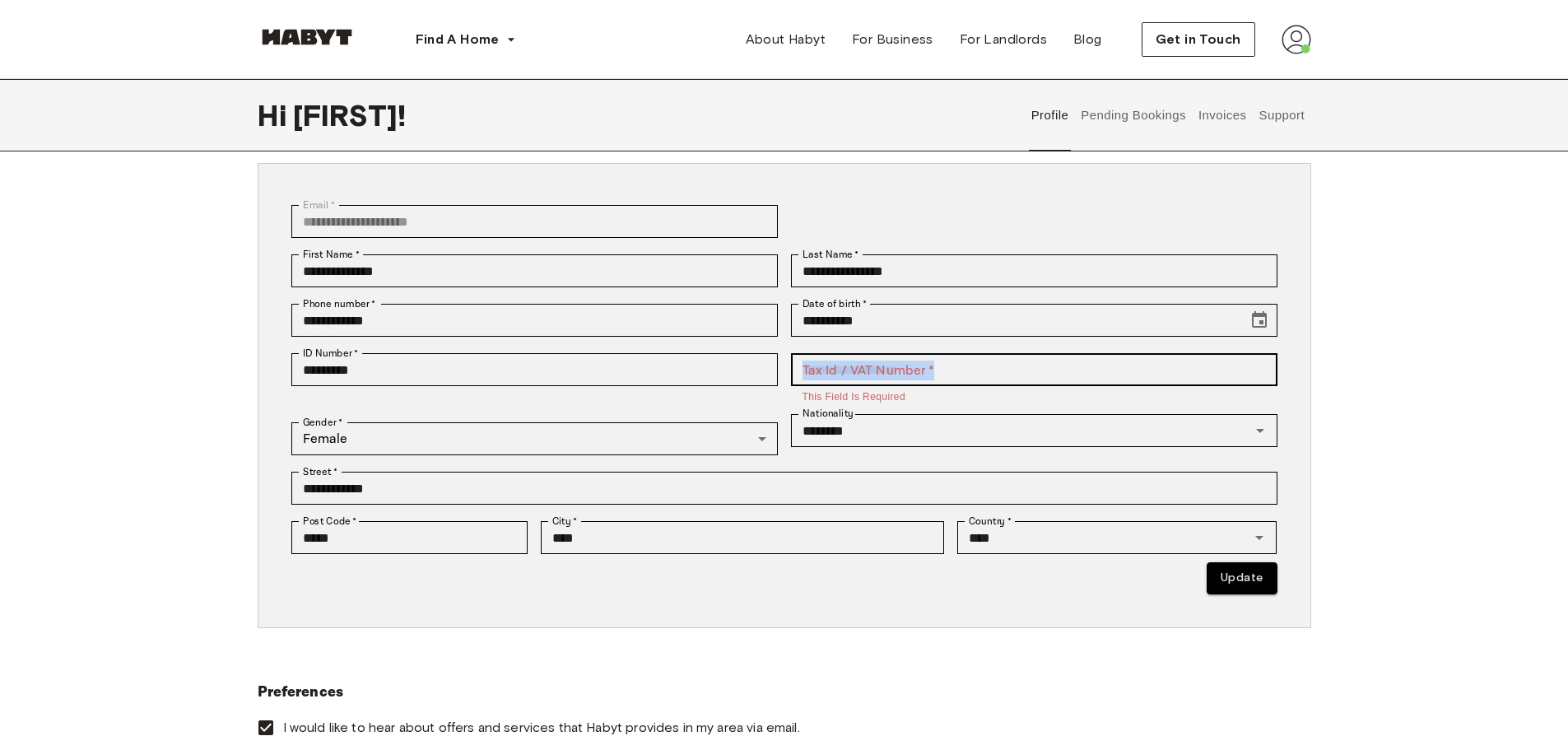 drag, startPoint x: 805, startPoint y: 349, endPoint x: 903, endPoint y: 368, distance: 99.82485 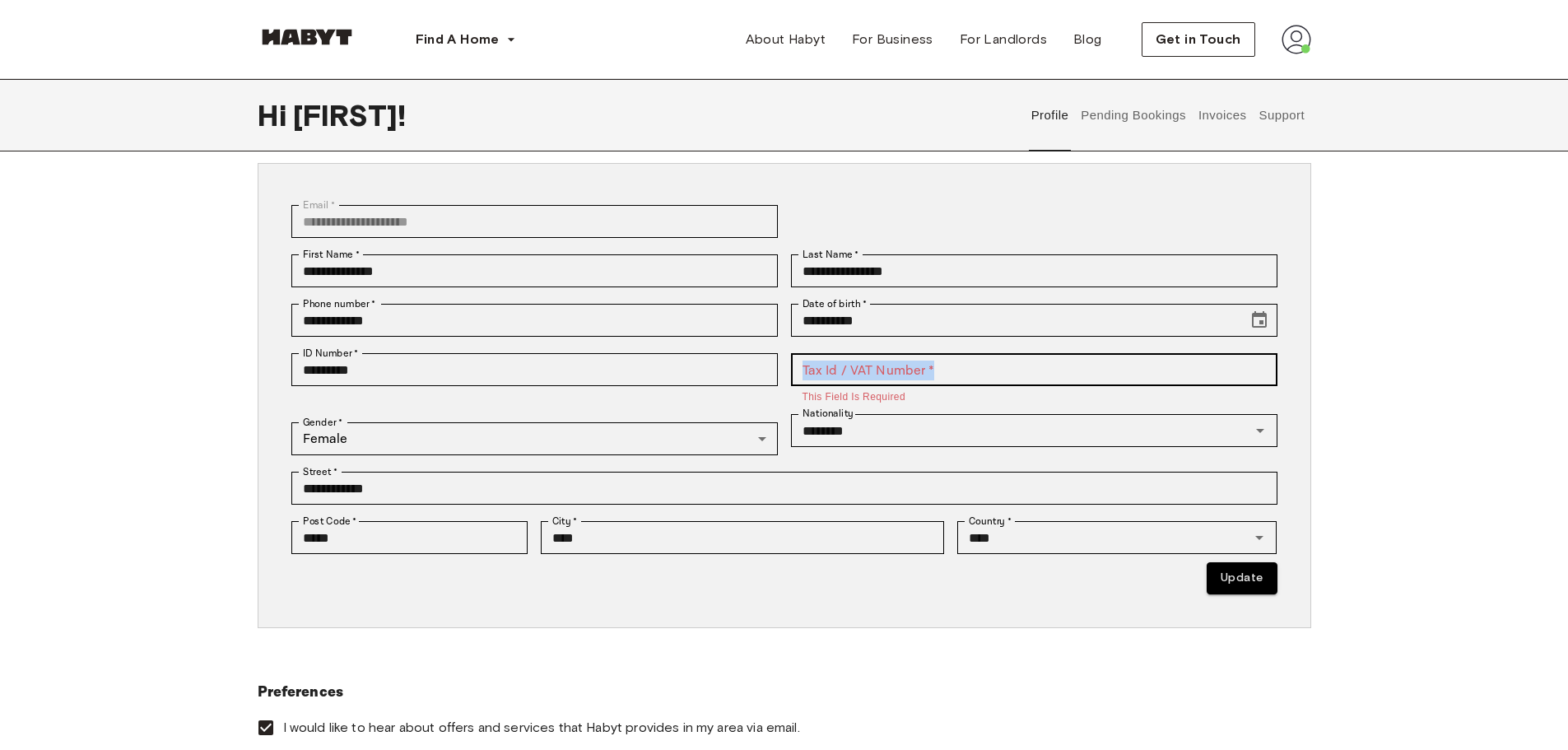 click on "Tax Id / VAT Number   * Tax Id / VAT Number   * This field is required" at bounding box center (1034, 380) 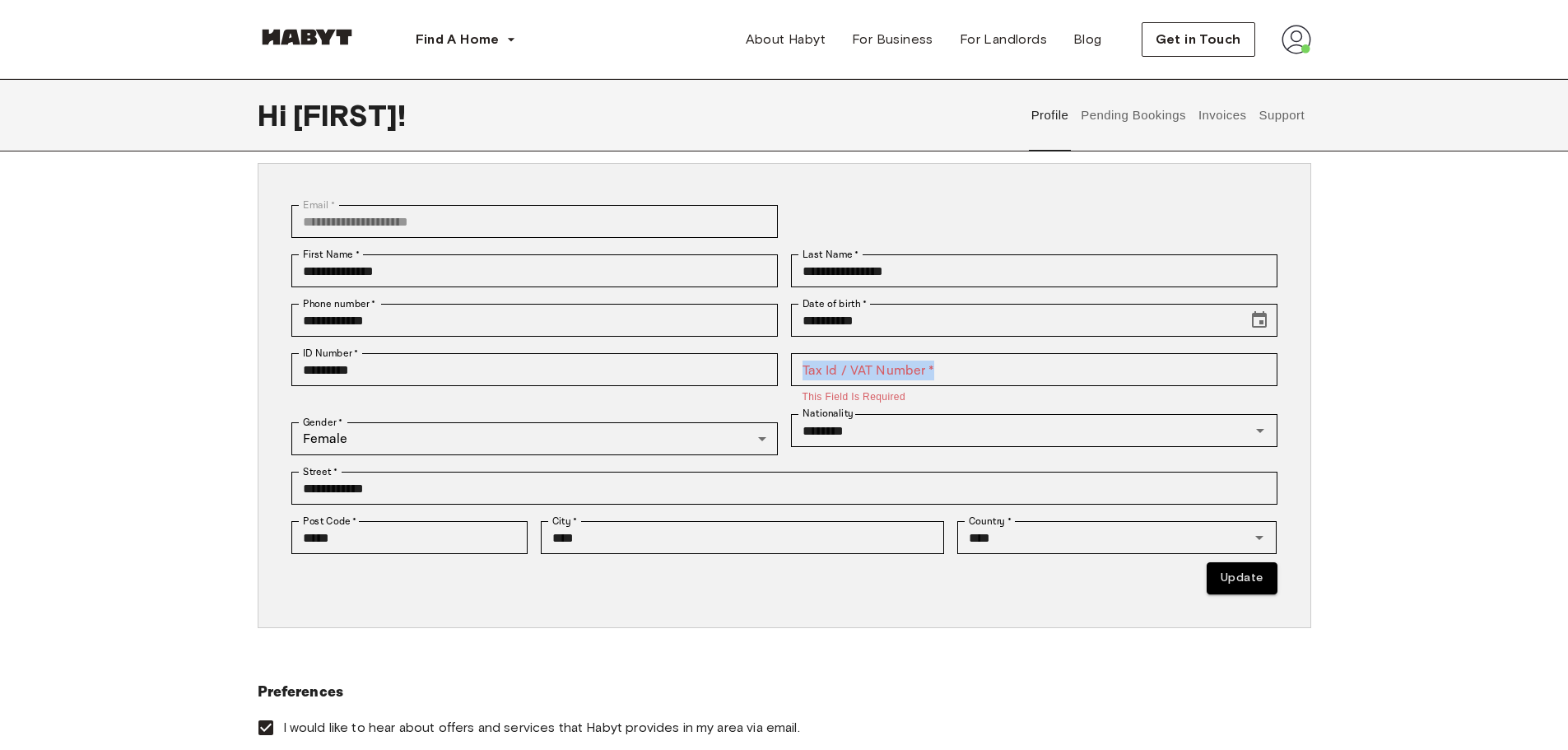 copy on "Tax Id / VAT Number   *" 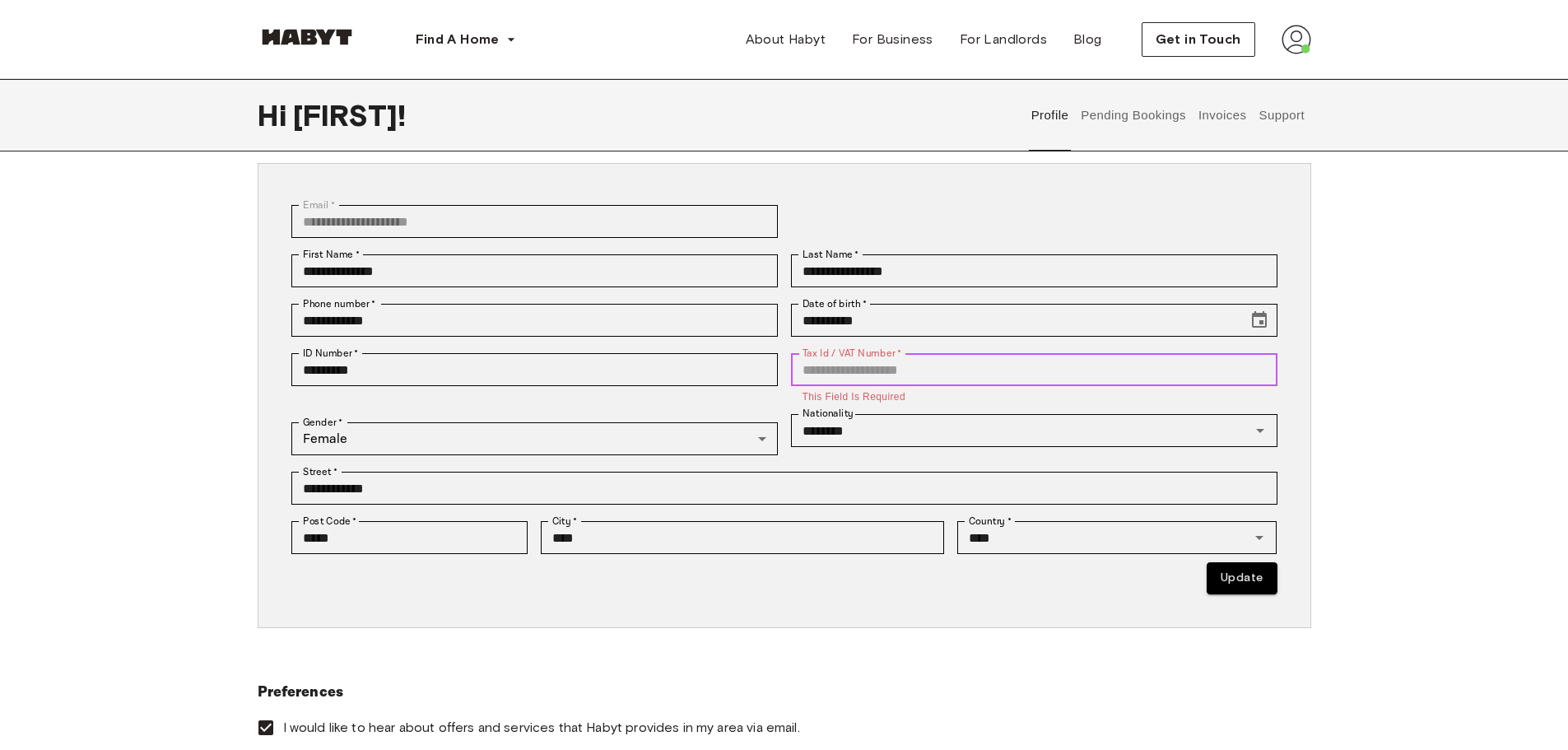 click on "Tax Id / VAT Number   *" at bounding box center (1034, 370) 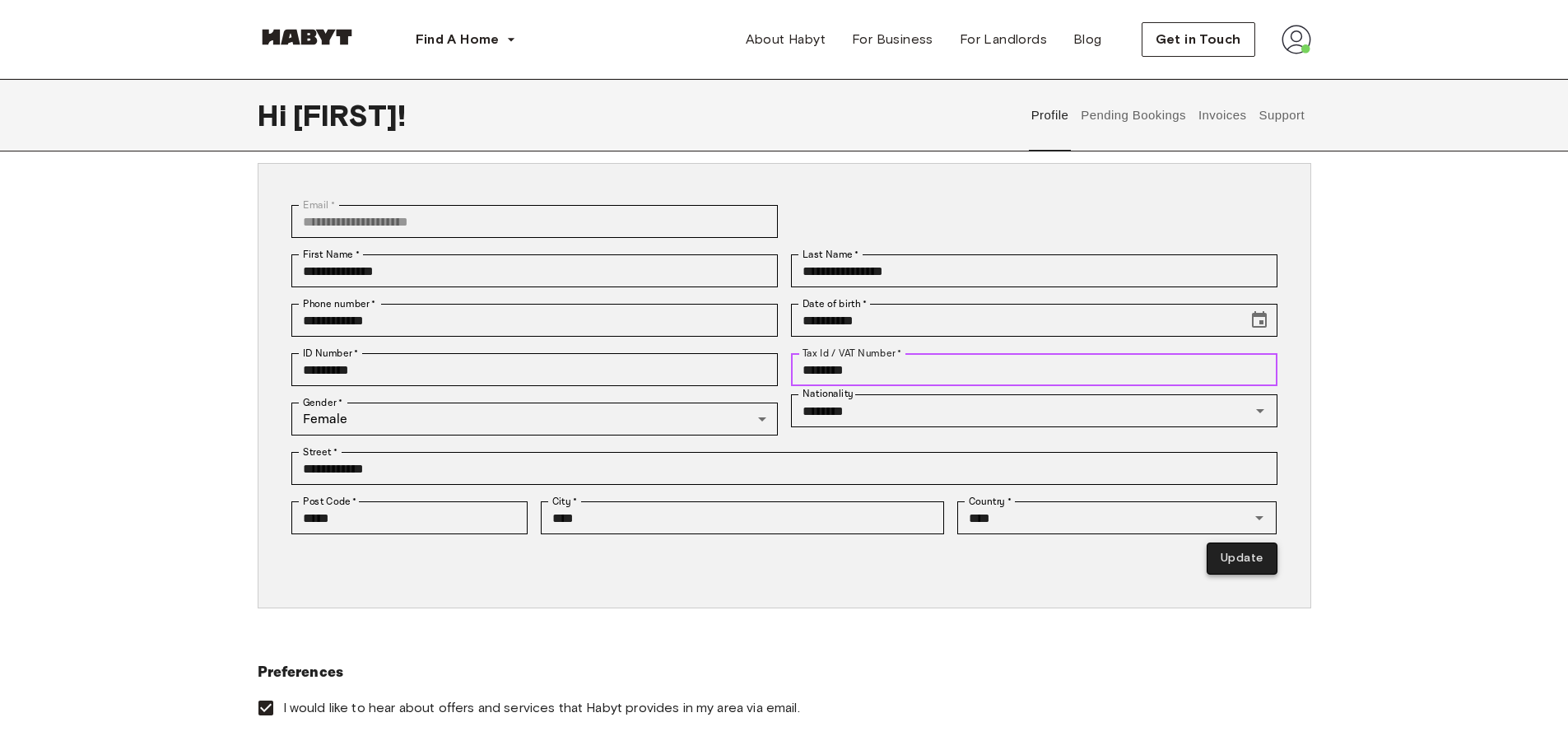 type on "********" 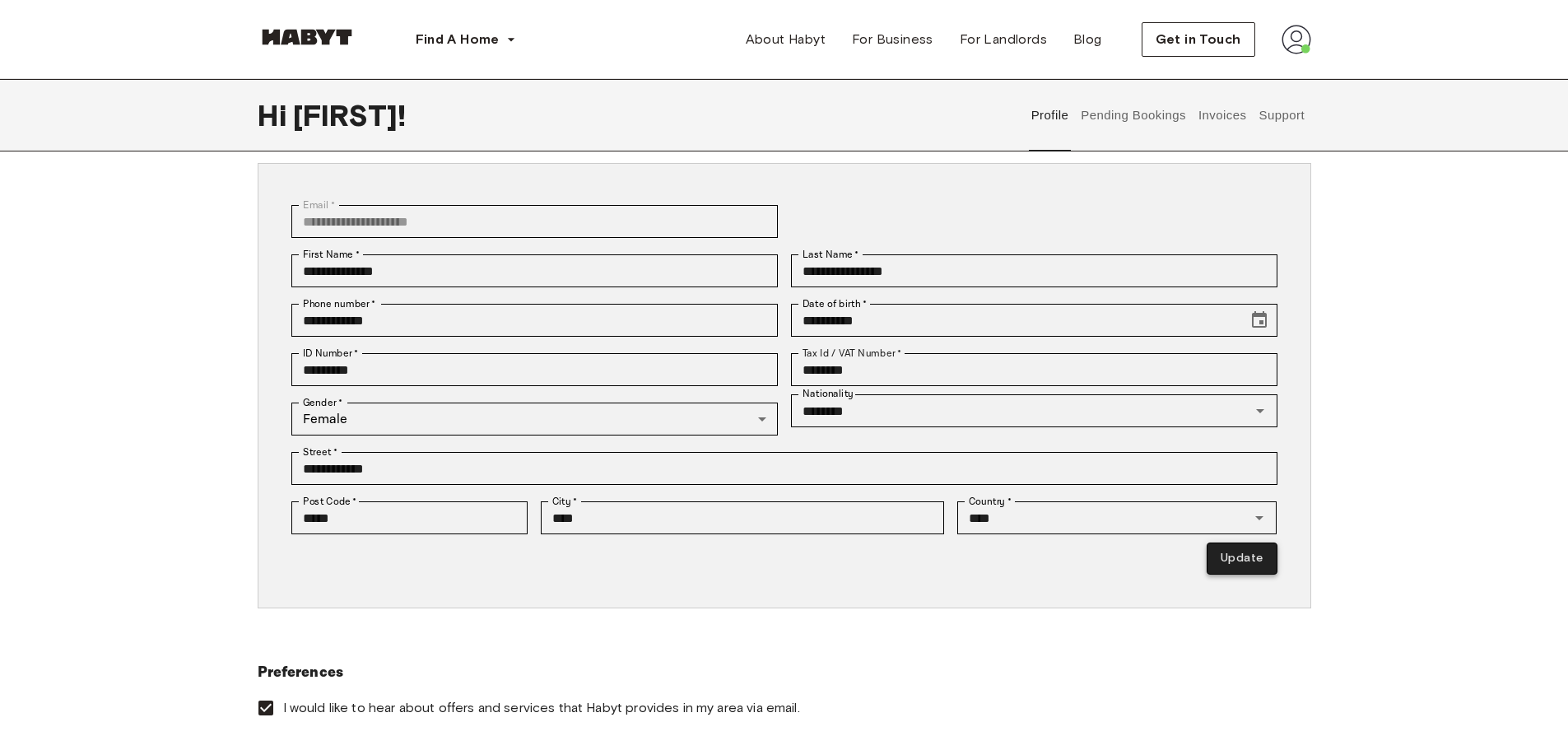 click on "Update" at bounding box center [1241, 558] 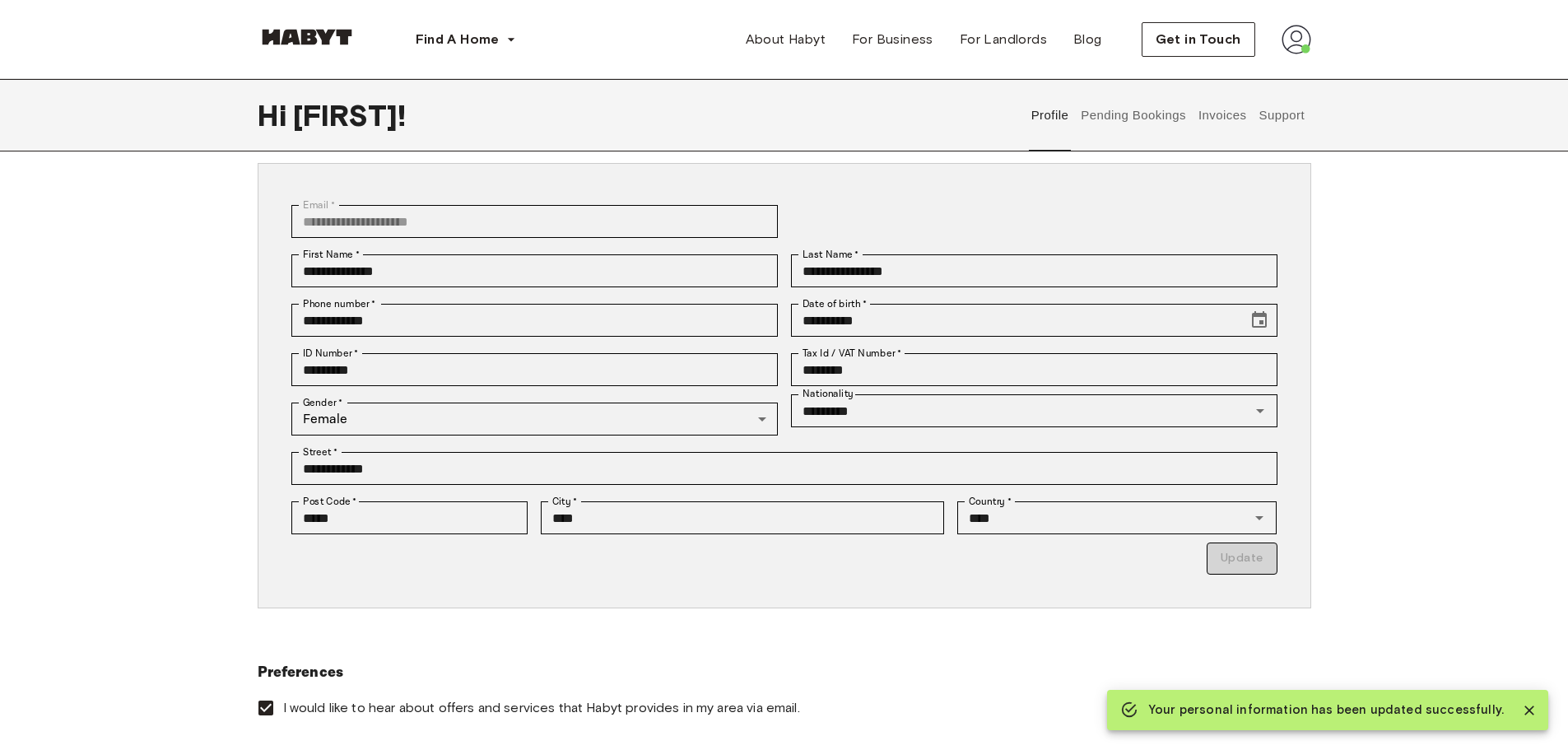click on "Nationality ********* Nationality" at bounding box center [1027, 419] 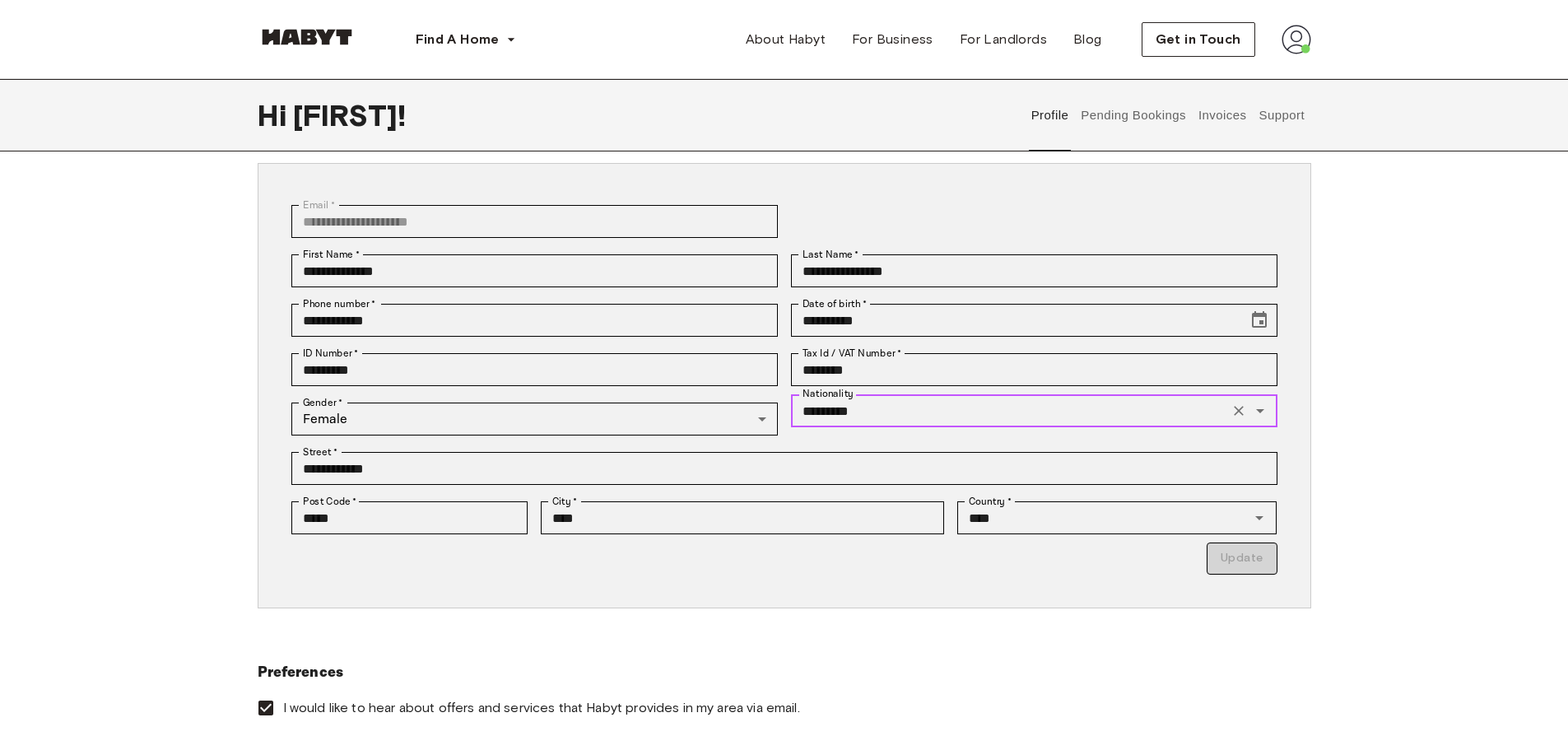 click on "*********" at bounding box center (1010, 411) 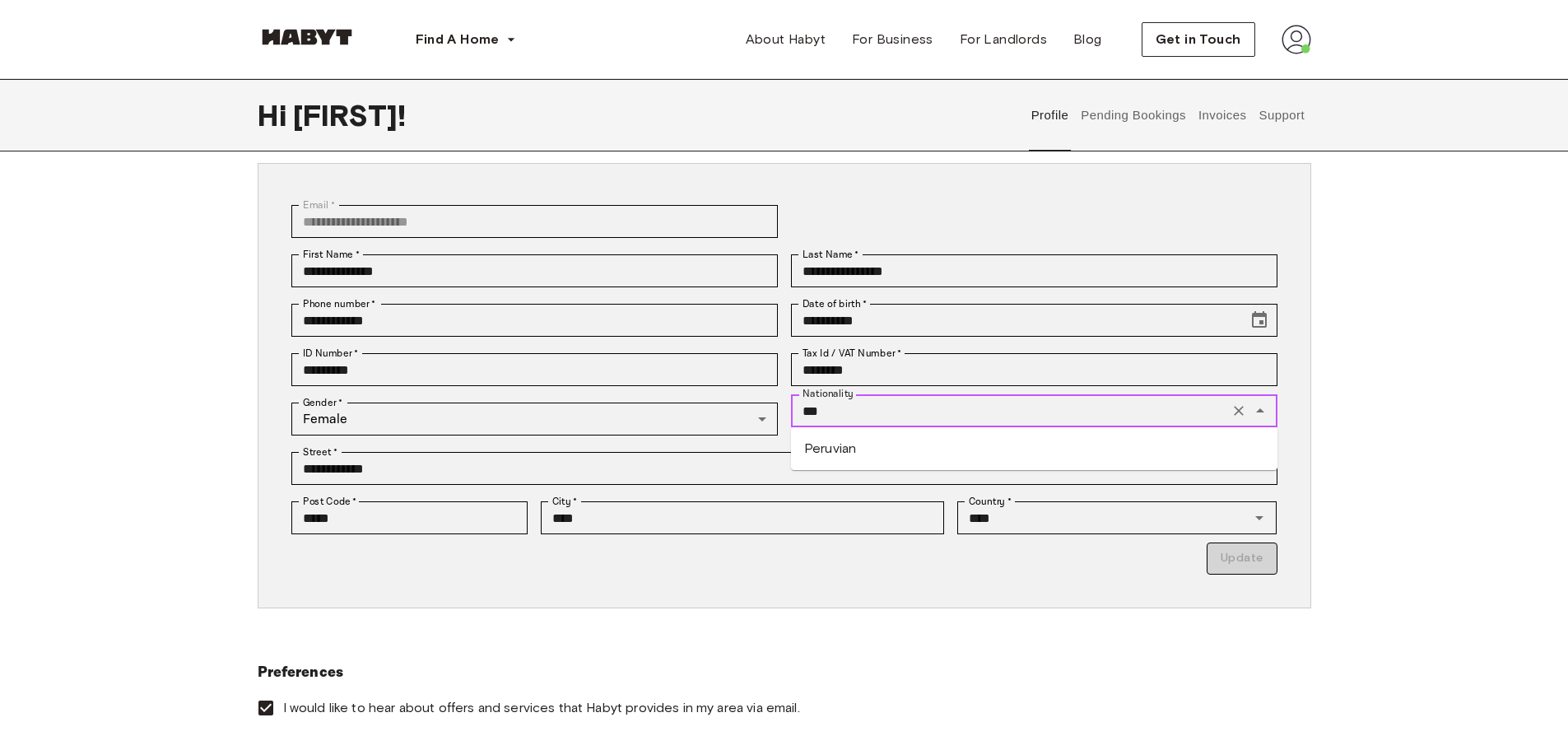 click on "Peruvian" at bounding box center (1034, 449) 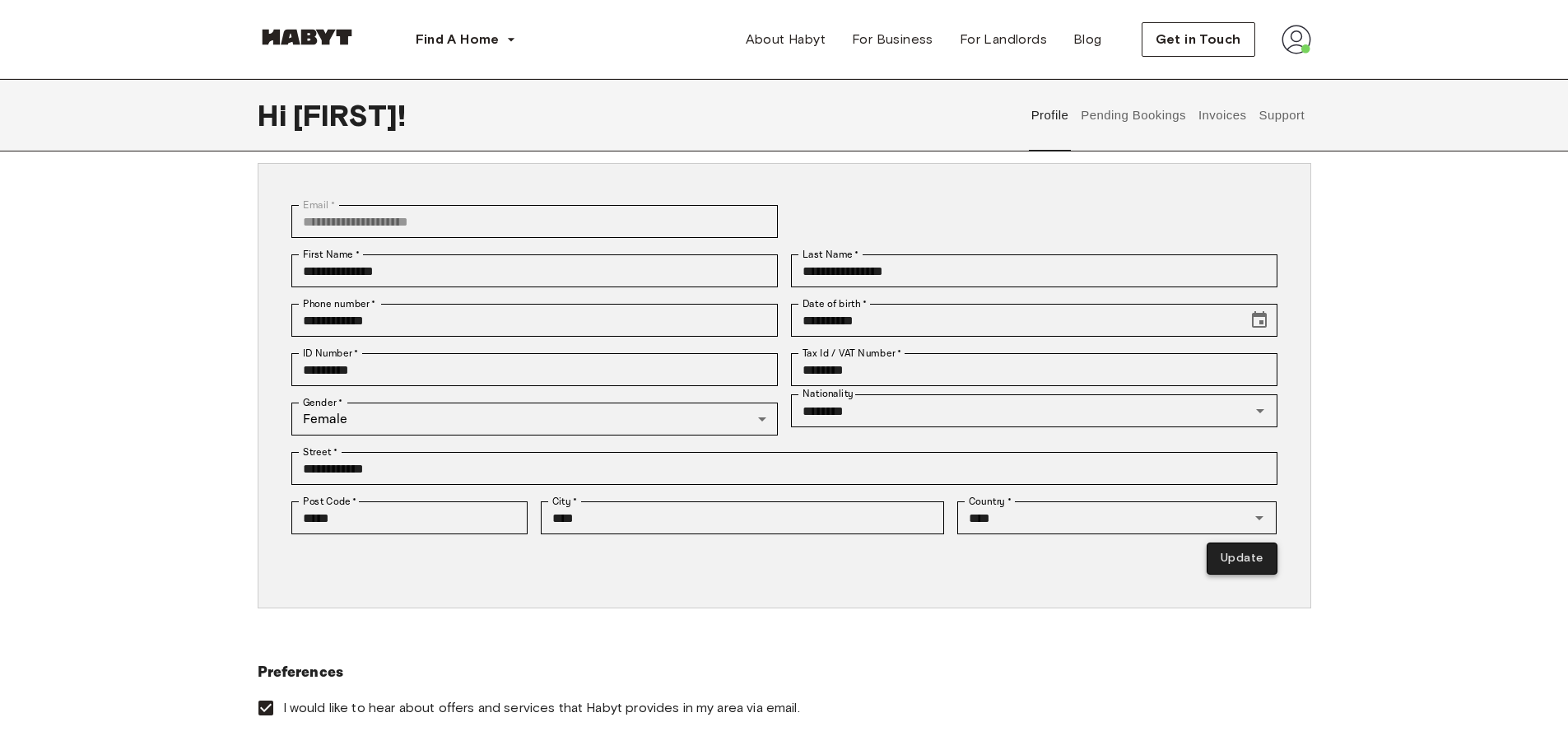 click on "Update" at bounding box center (1241, 558) 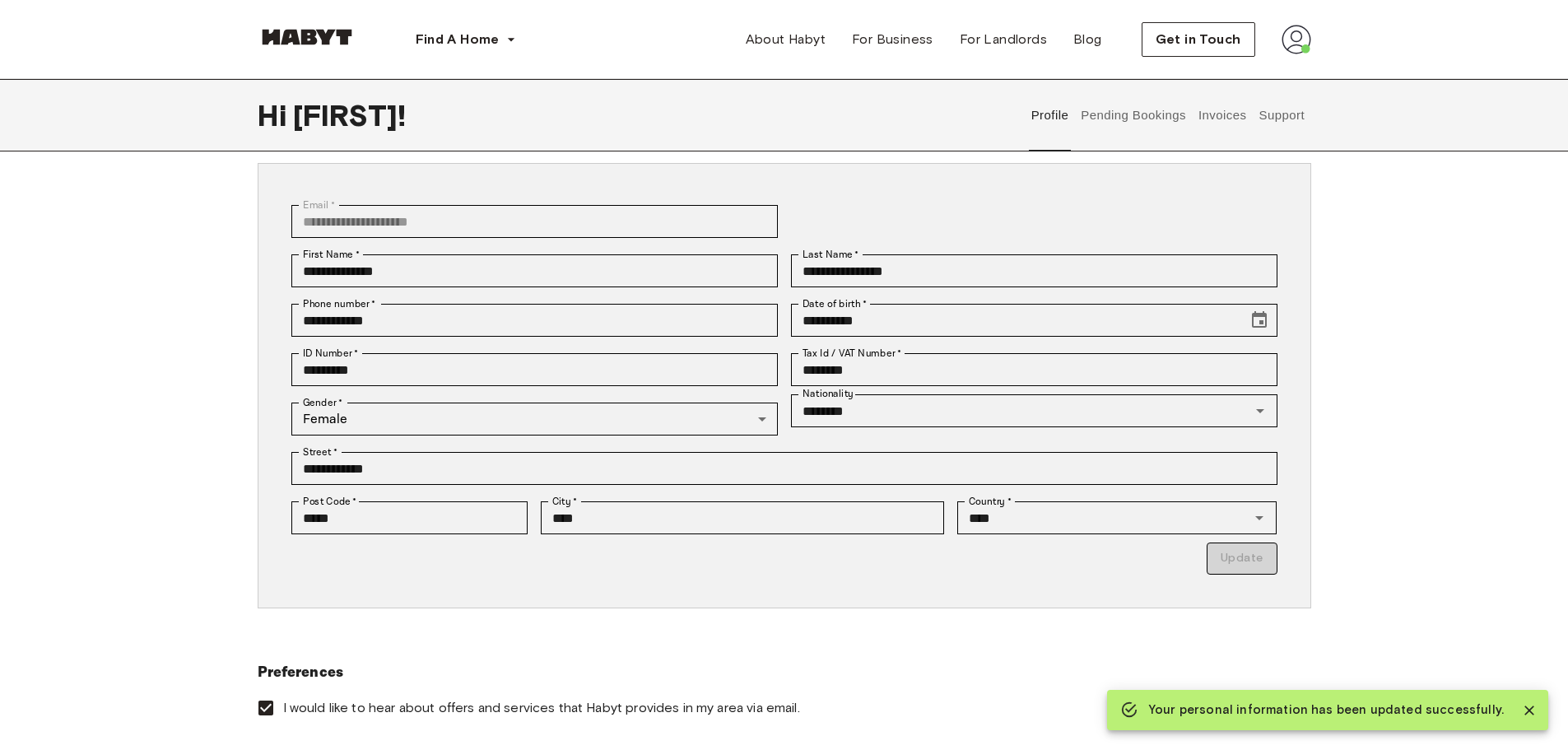 type on "*********" 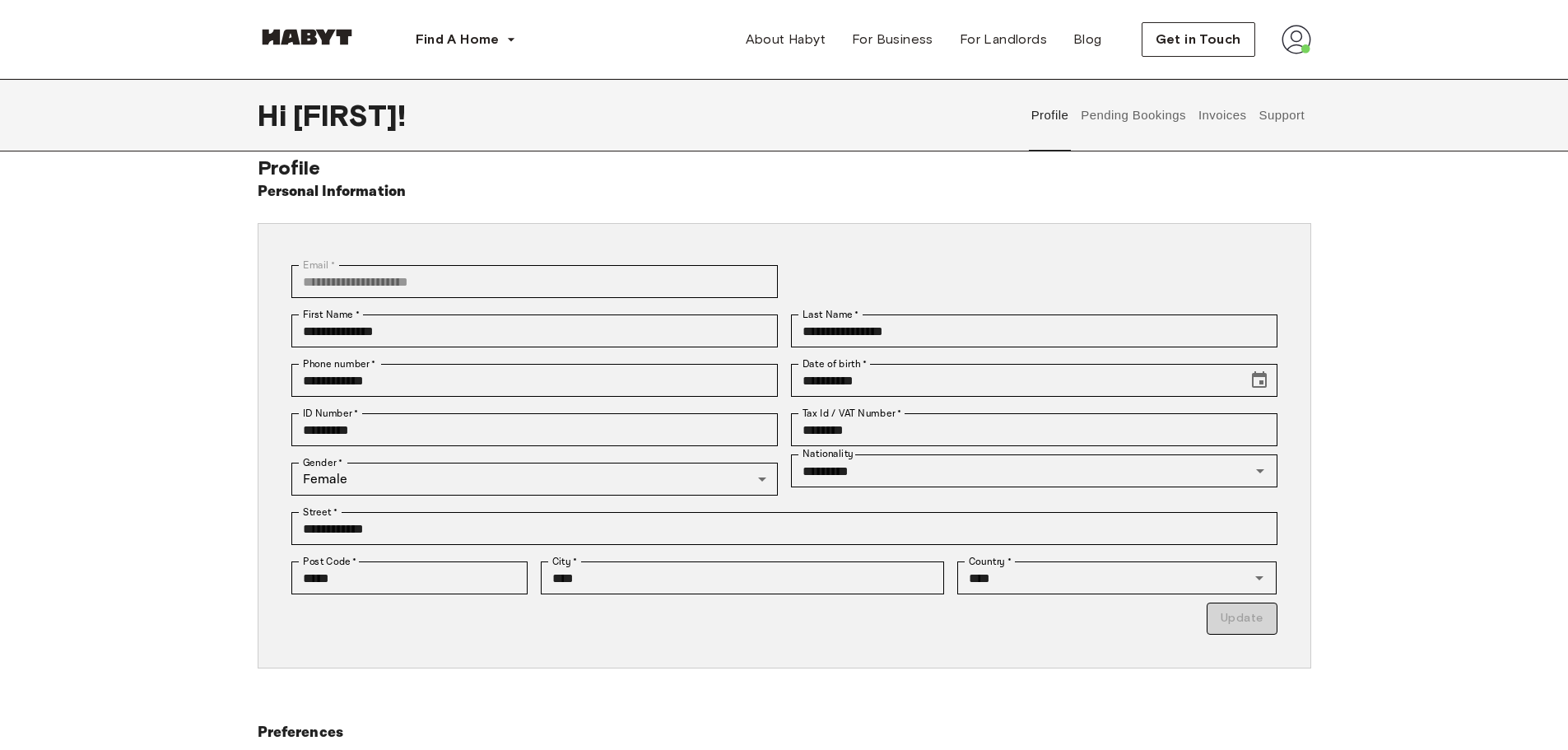 scroll, scrollTop: 0, scrollLeft: 0, axis: both 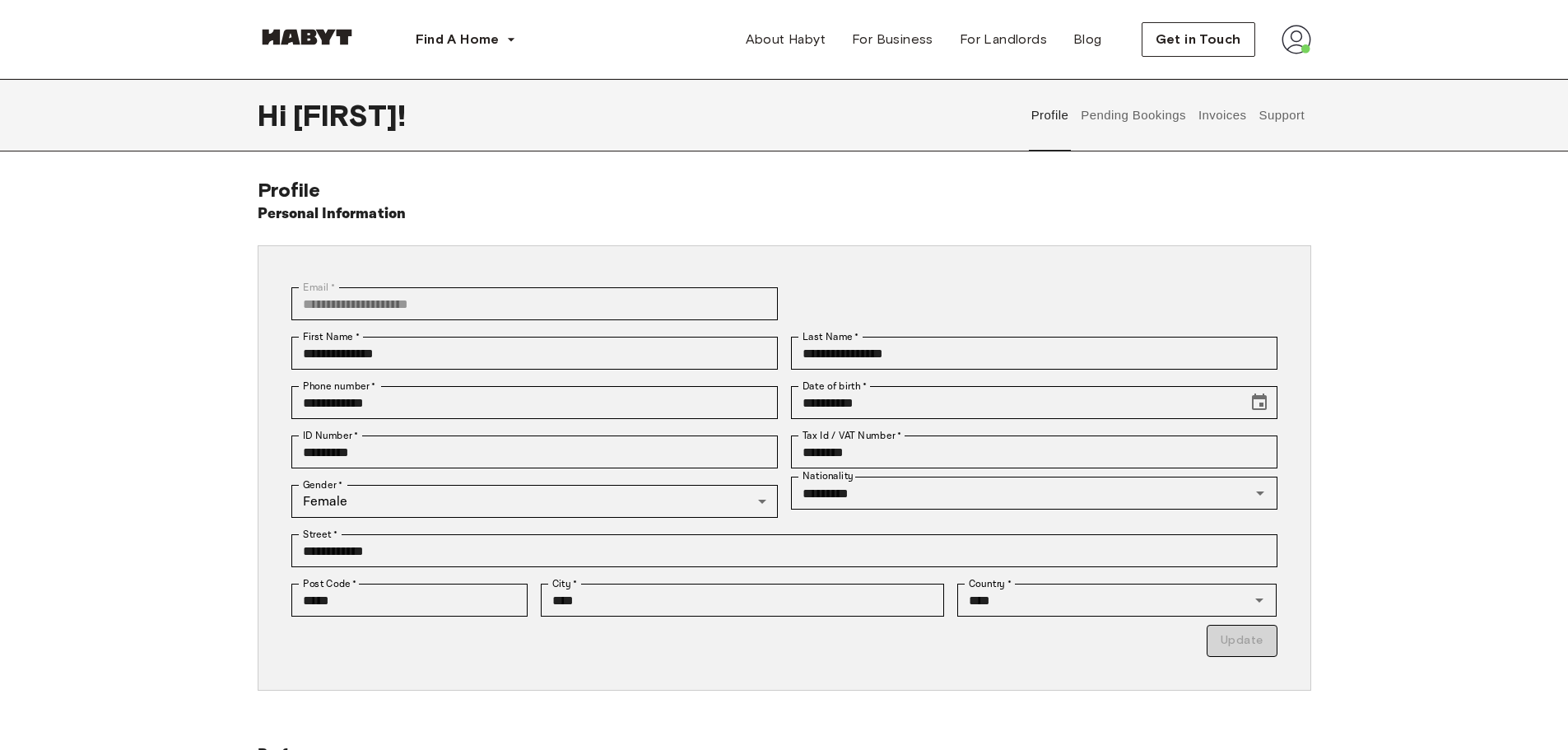 click on "Pending Bookings" at bounding box center (1133, 115) 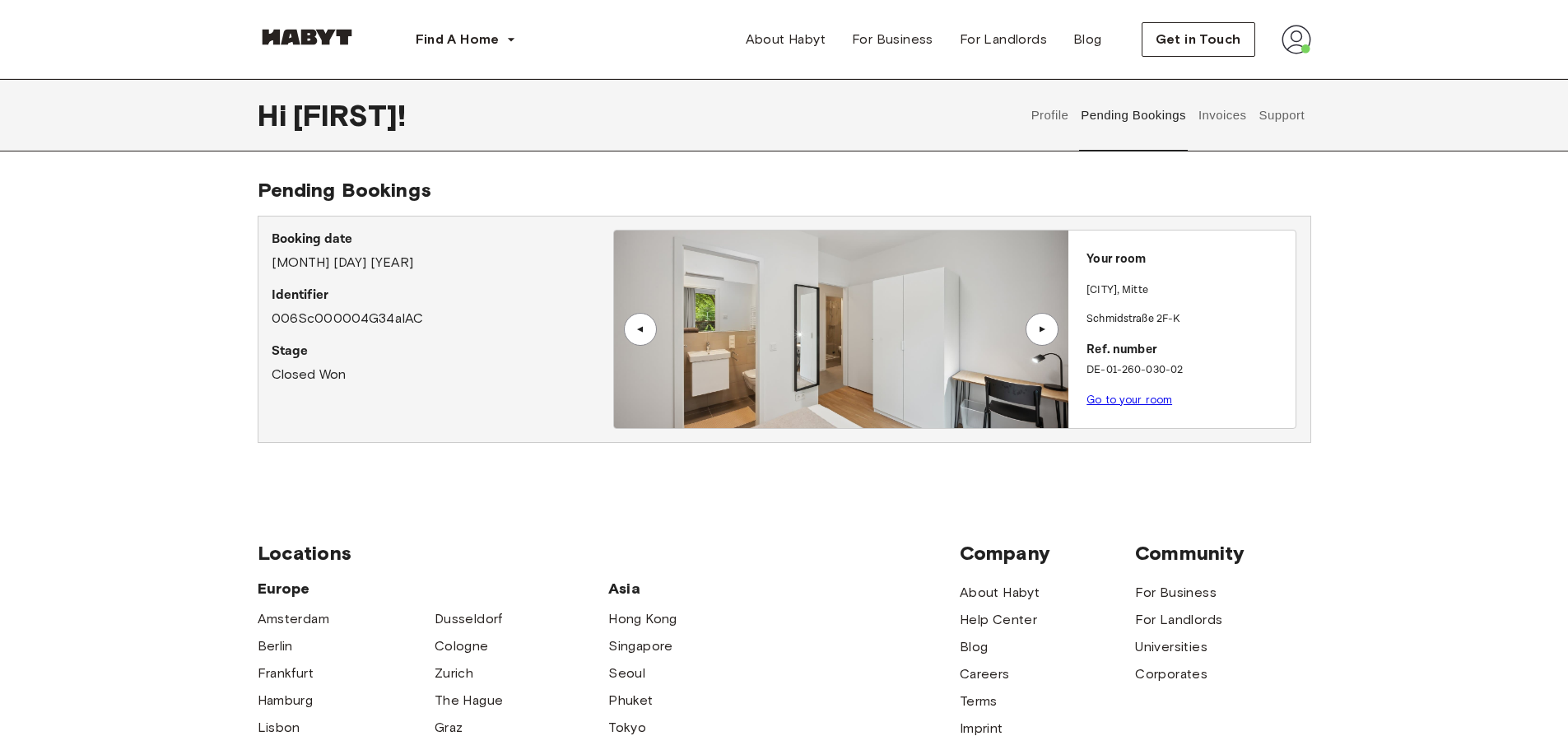 click at bounding box center (841, 329) 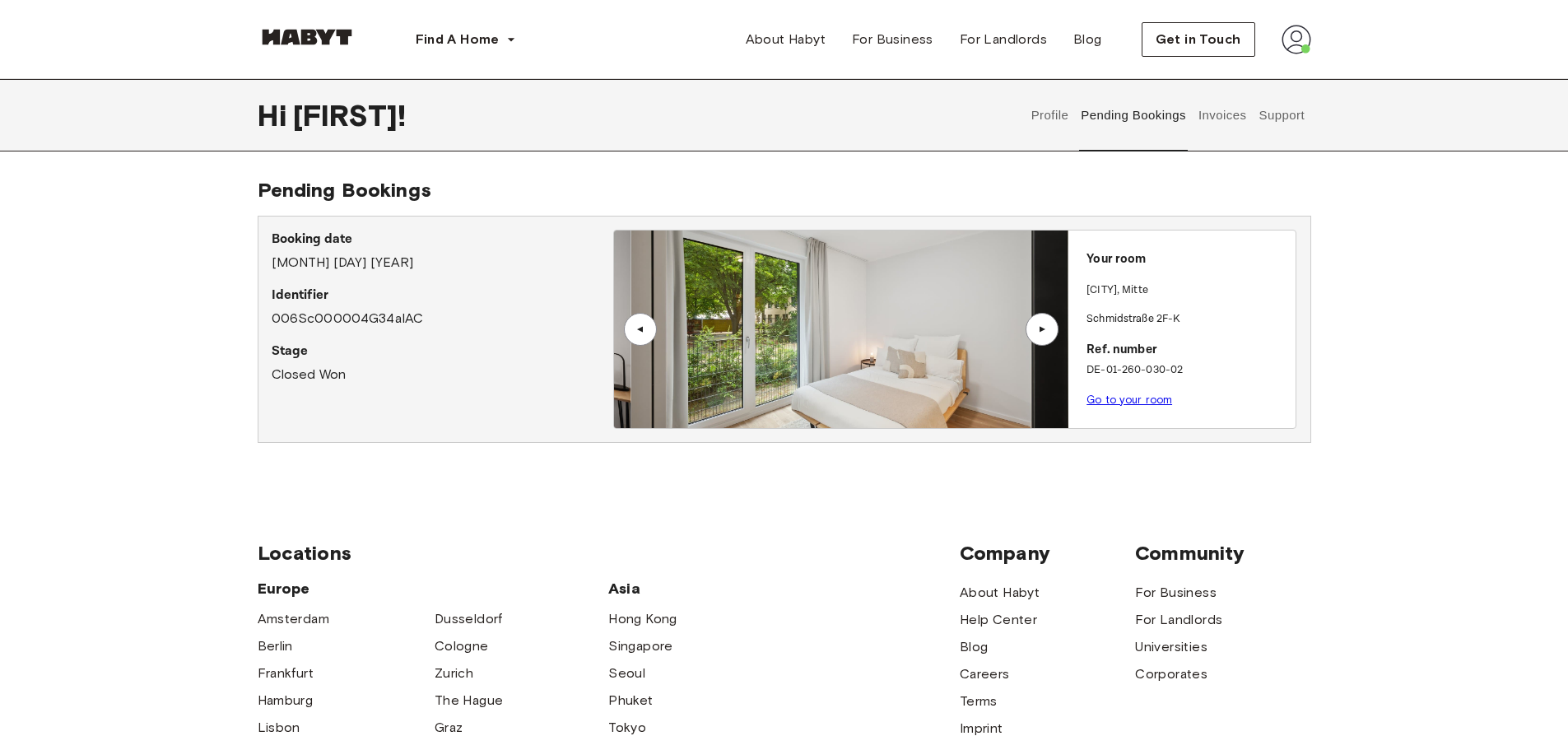 click on "▲" at bounding box center (1042, 329) 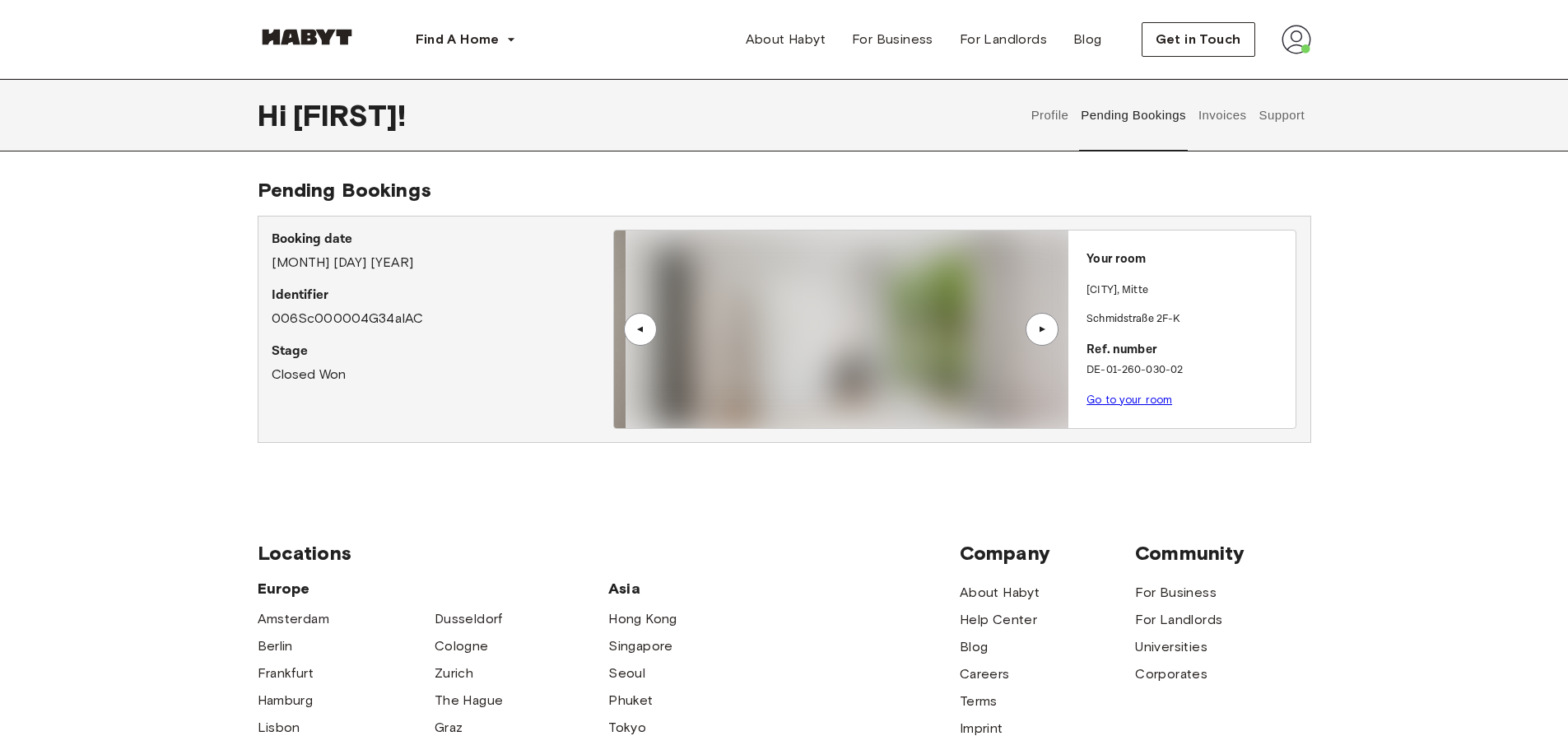 click on "Invoices" at bounding box center (1221, 115) 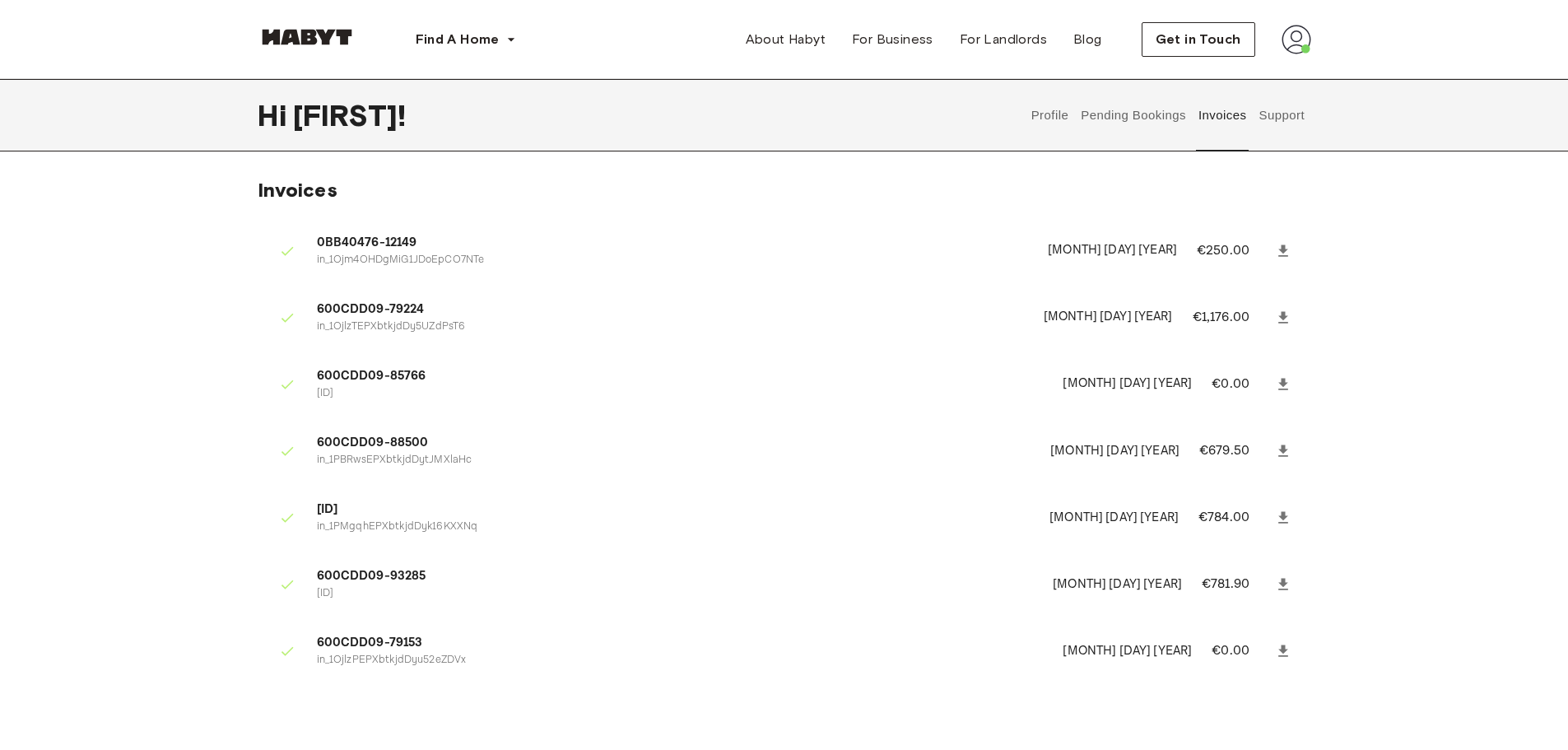 click on "Support" at bounding box center [1282, 115] 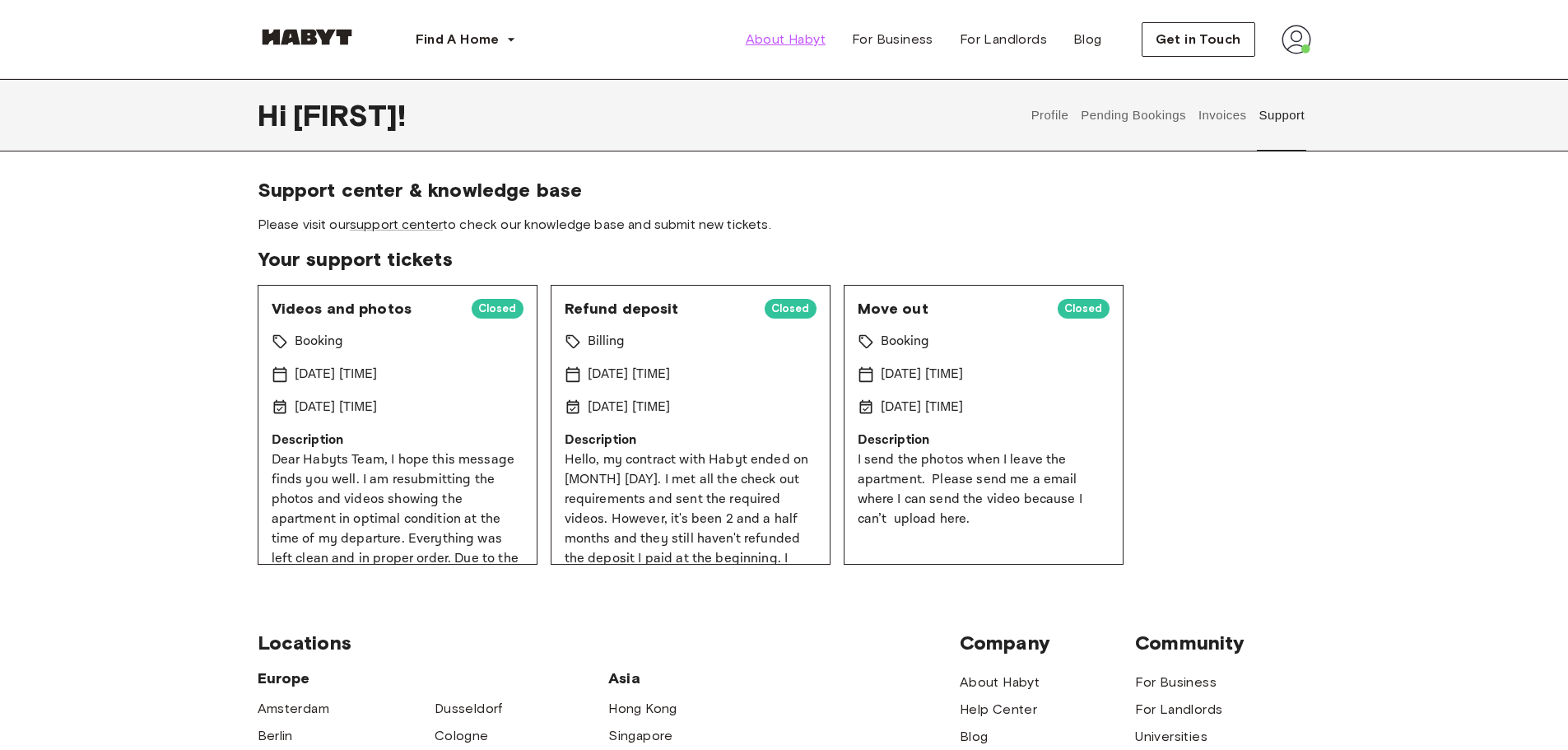click on "About Habyt" at bounding box center [785, 40] 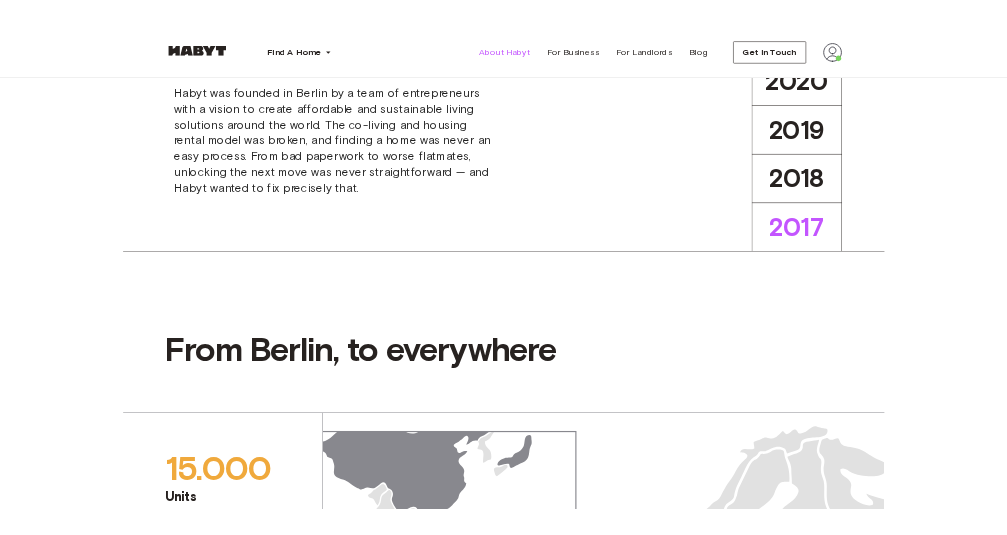 scroll, scrollTop: 1000, scrollLeft: 0, axis: vertical 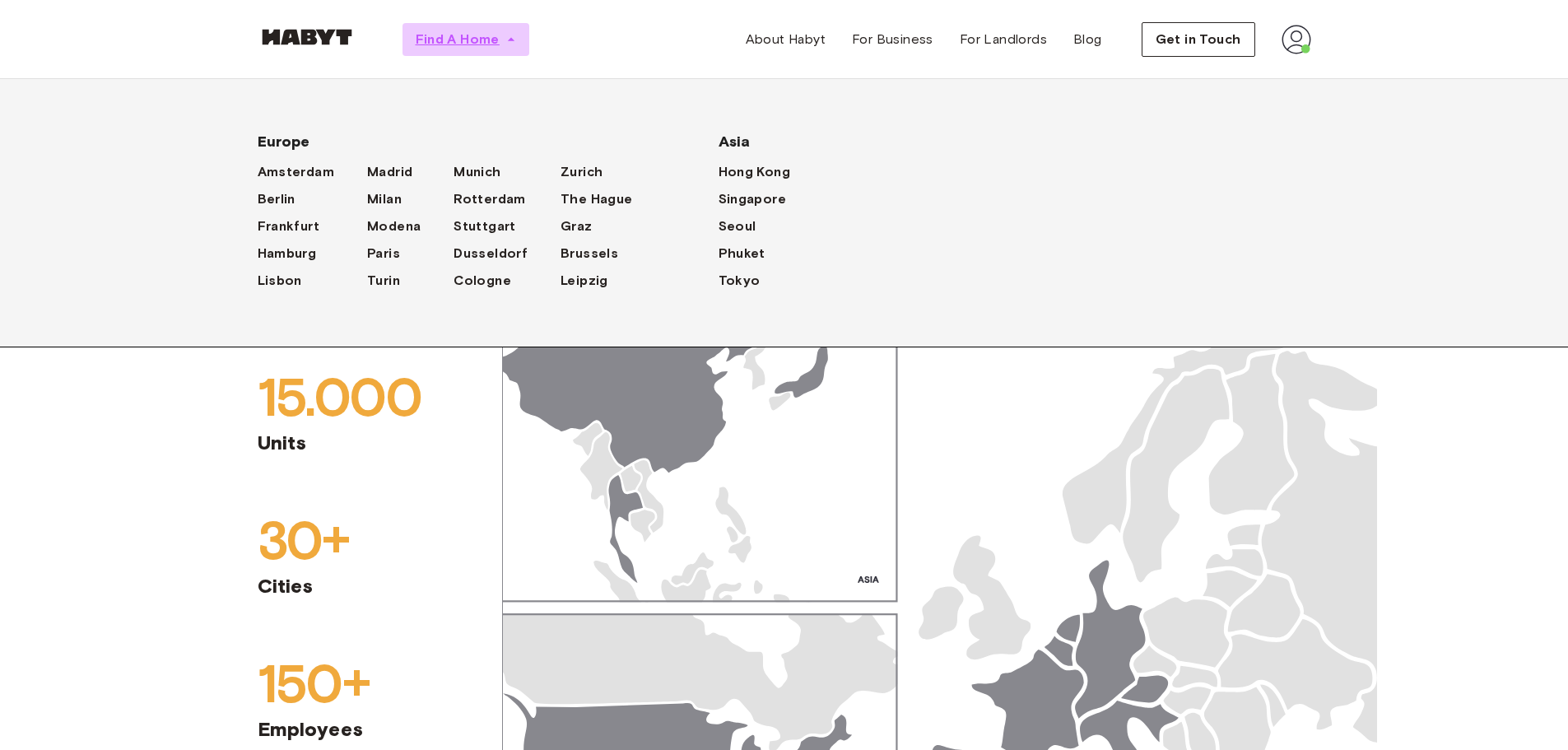 click on "Find A Home" at bounding box center [466, 40] 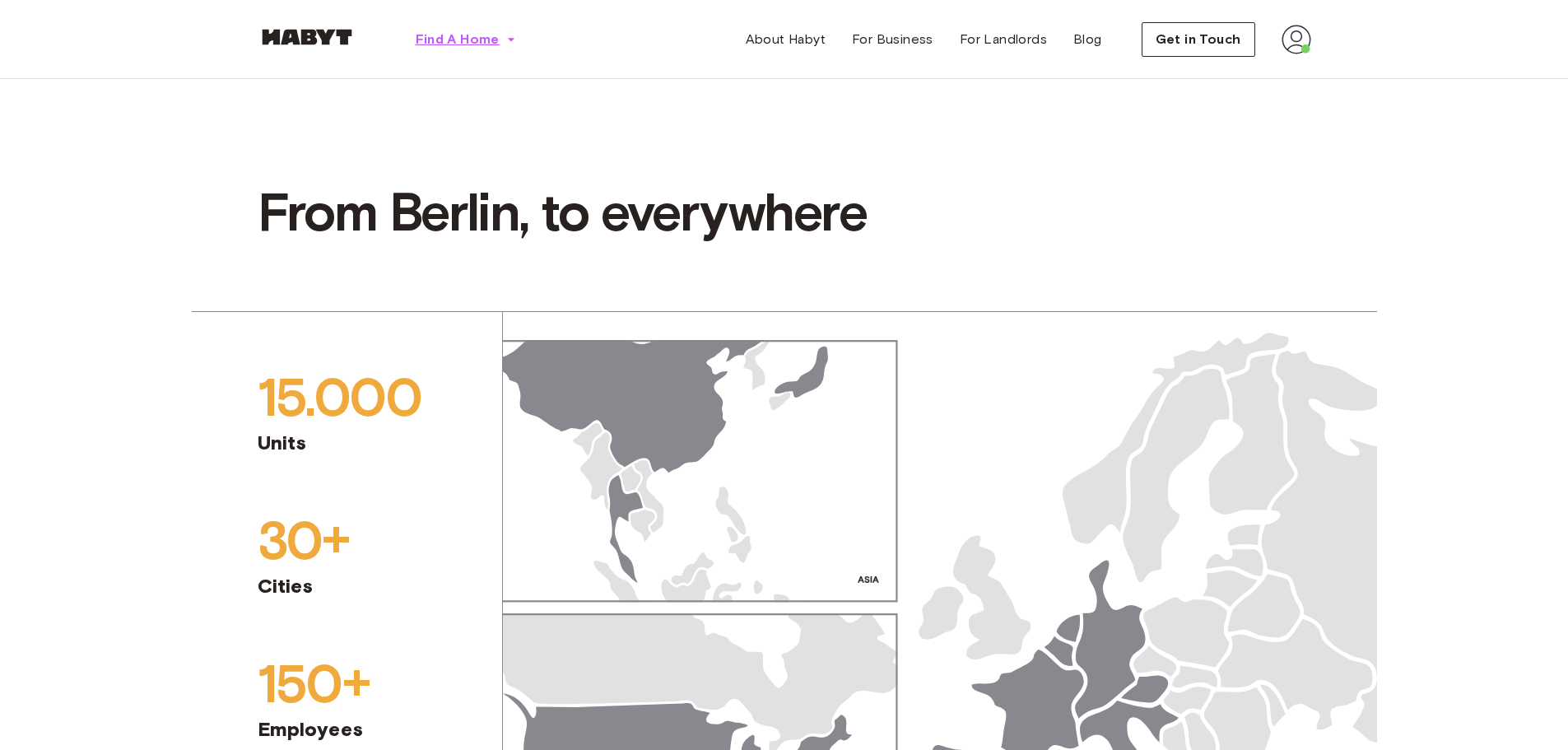 click 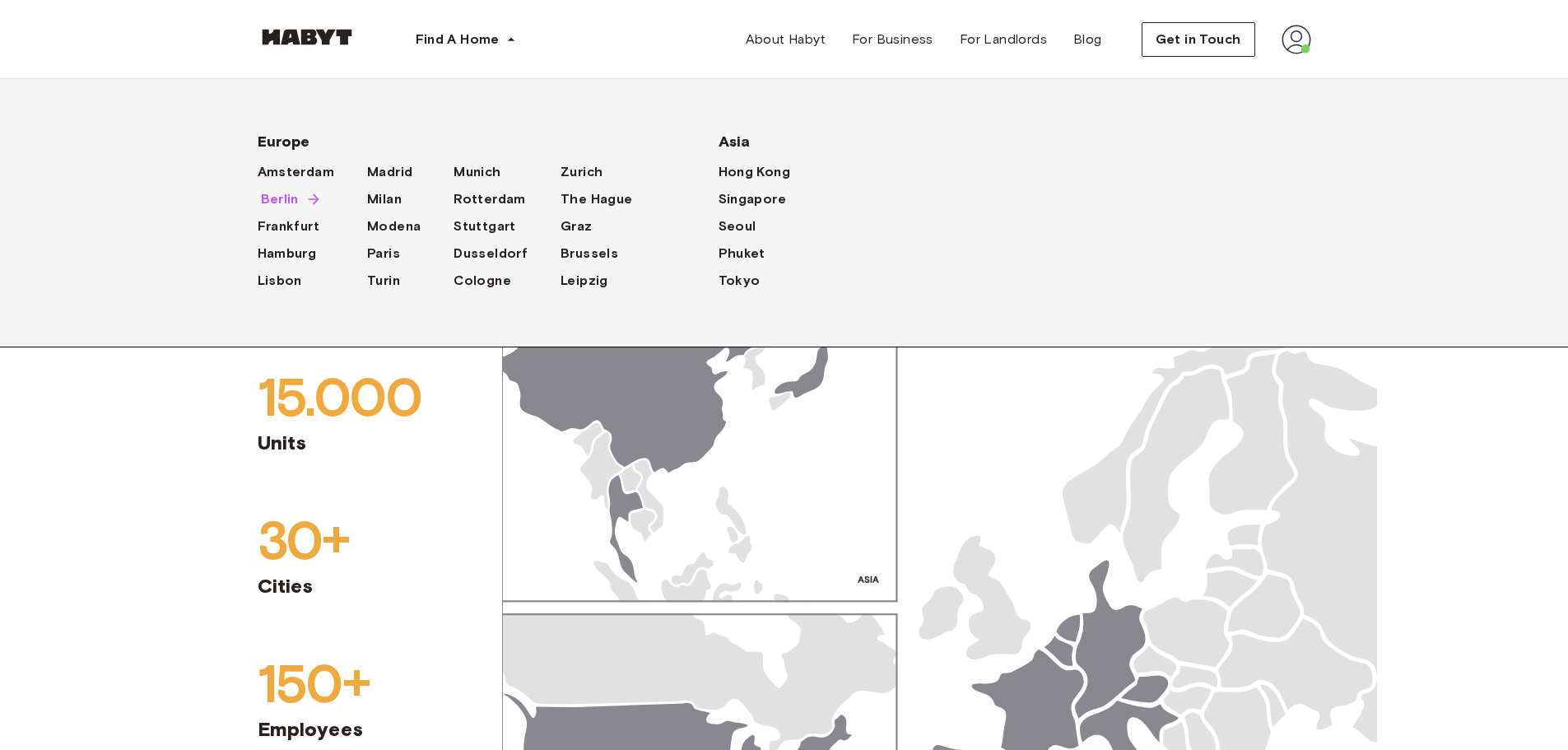 click on "Berlin" at bounding box center (280, 199) 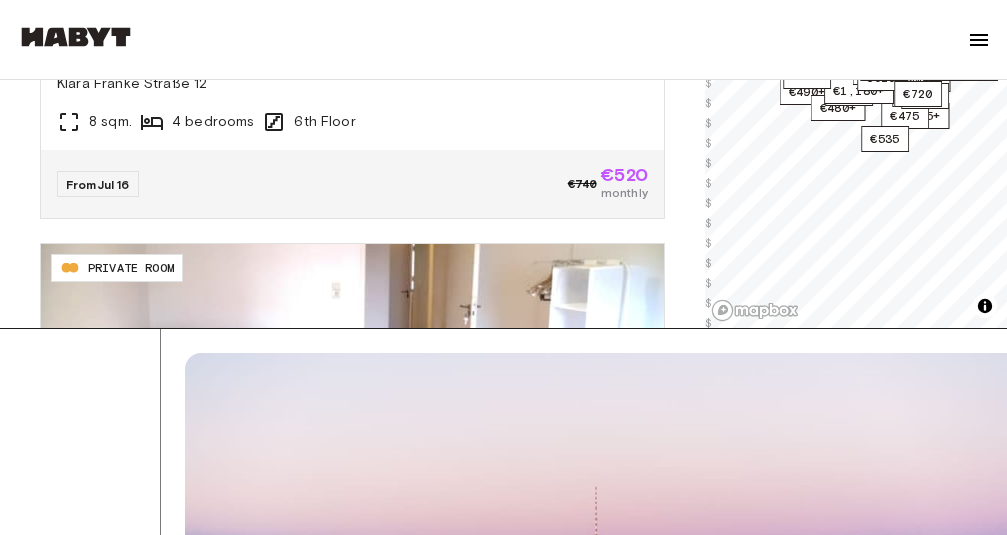 scroll, scrollTop: 0, scrollLeft: 0, axis: both 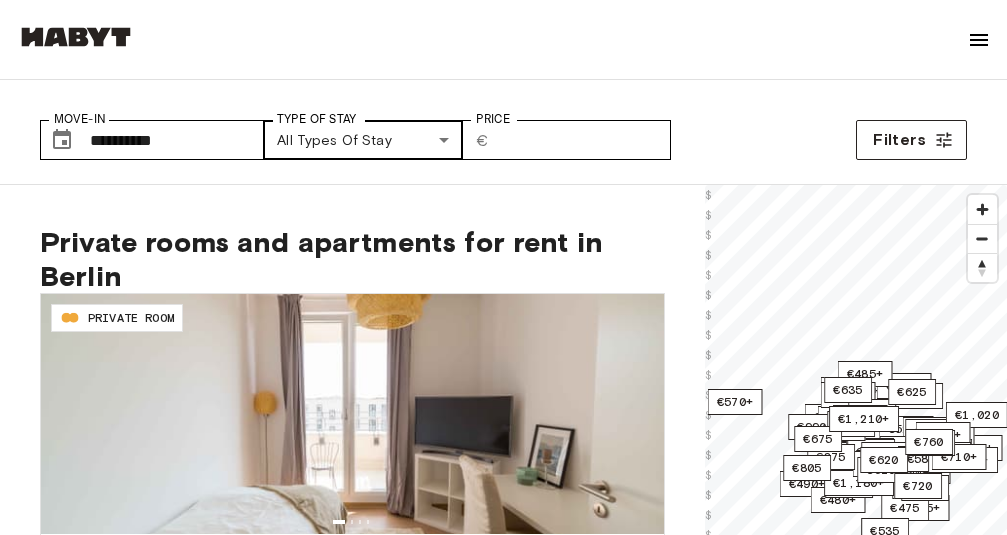 click on "**********" at bounding box center (503, 2639) 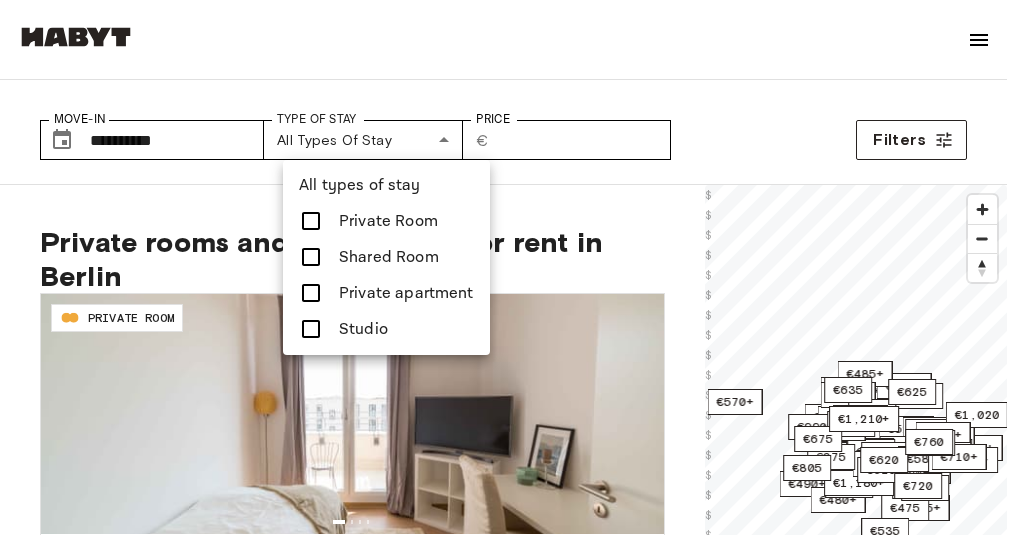 click at bounding box center (311, 221) 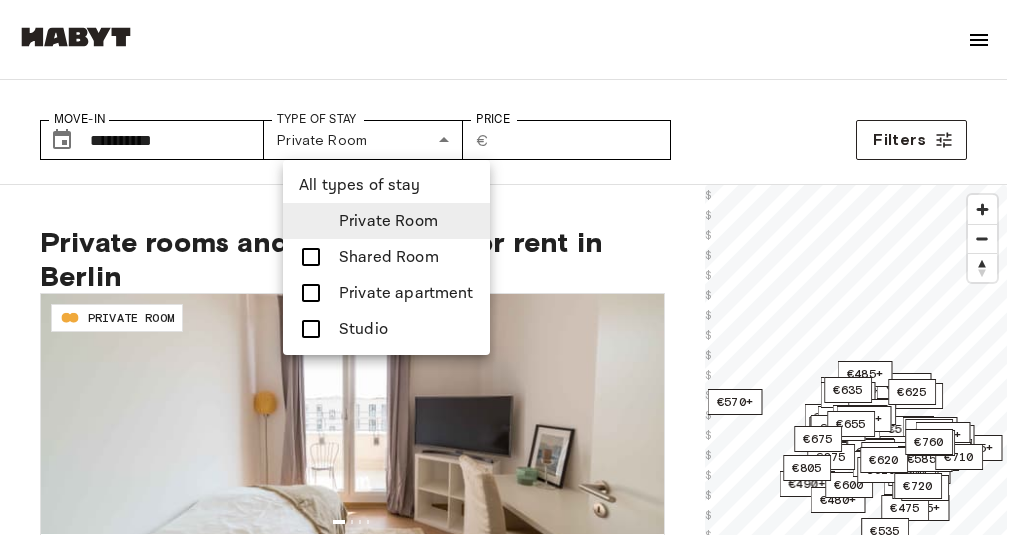 type on "**********" 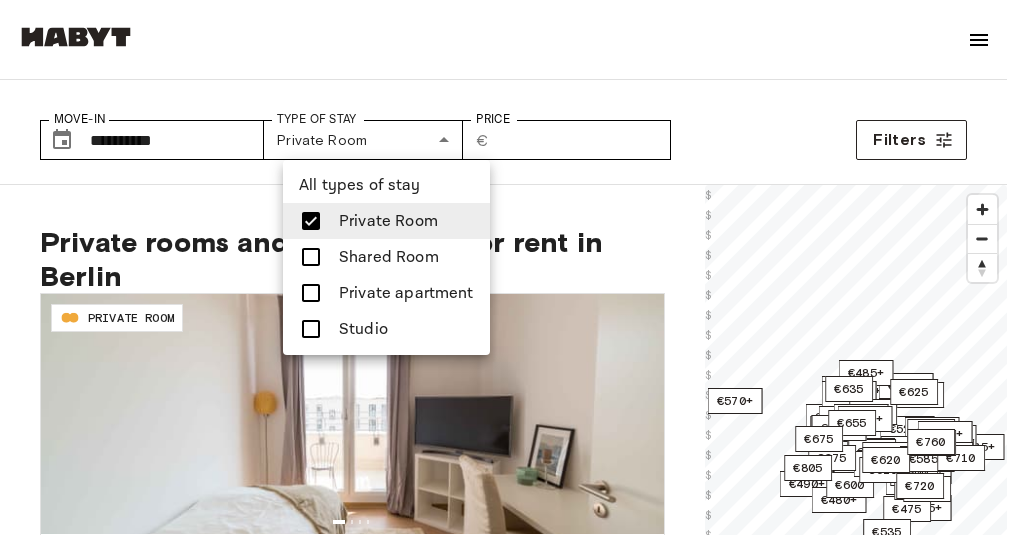 click at bounding box center [511, 267] 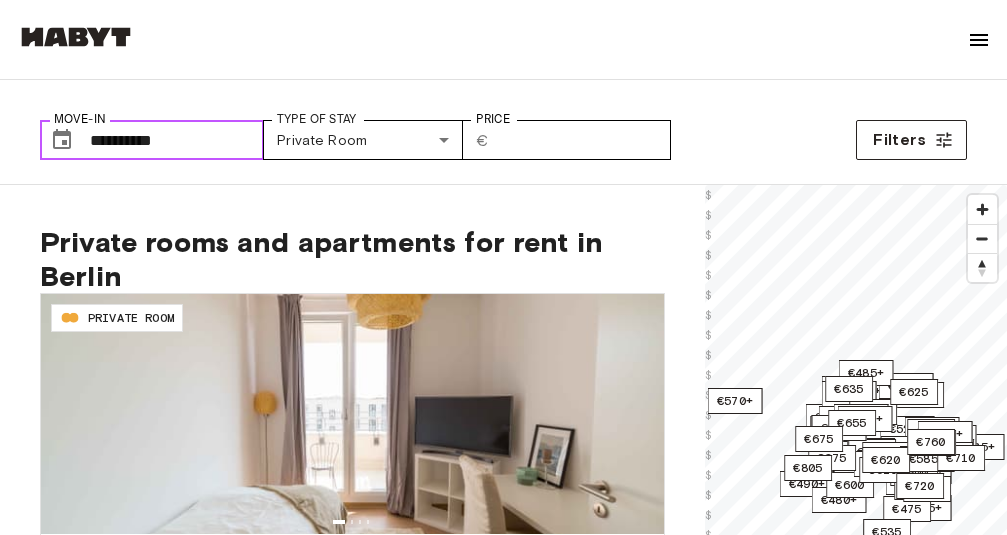 click on "**********" at bounding box center (177, 140) 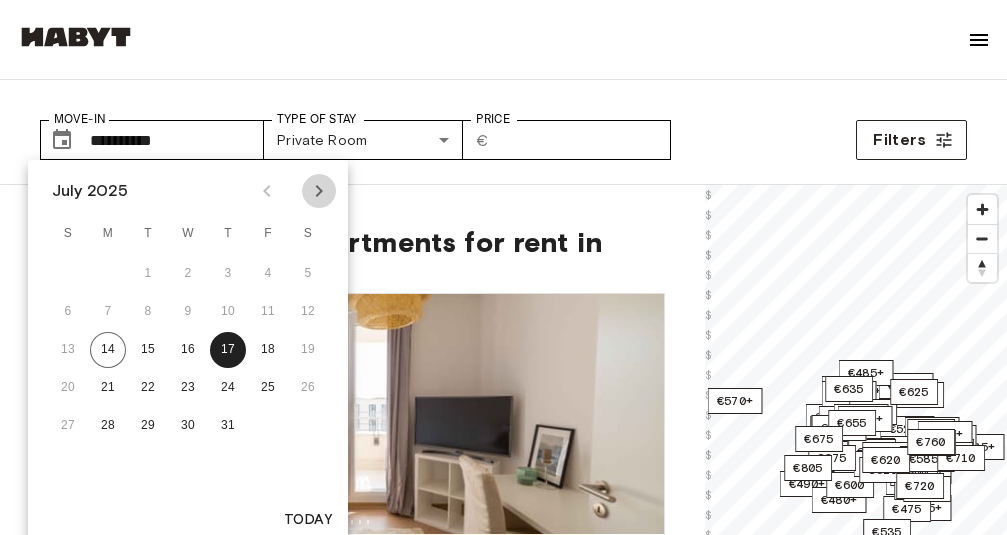 click 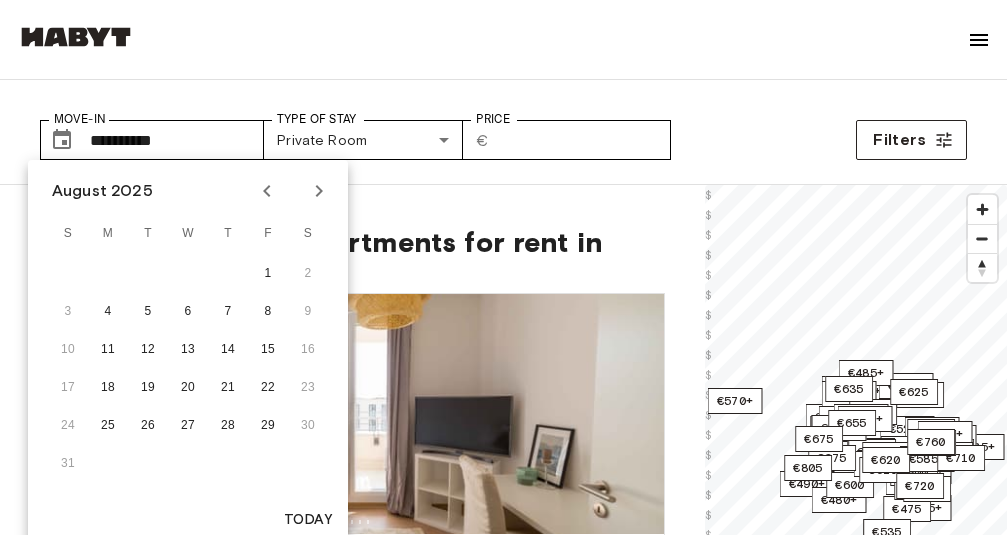 click 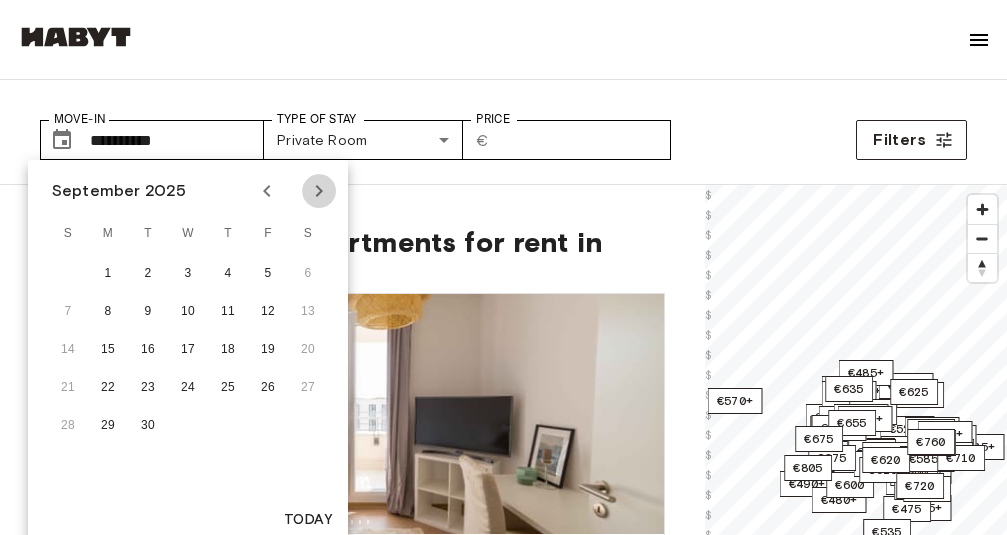 click at bounding box center (319, 191) 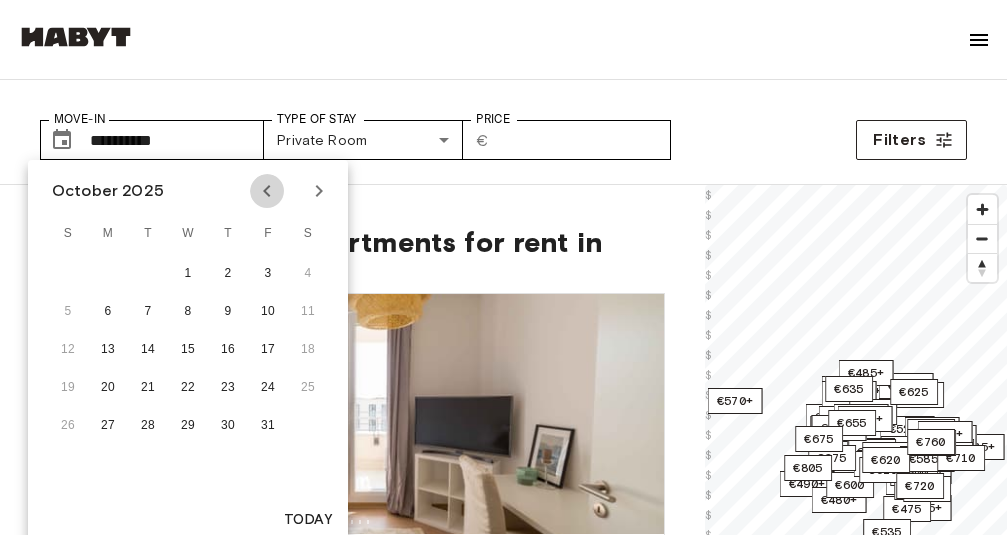 click 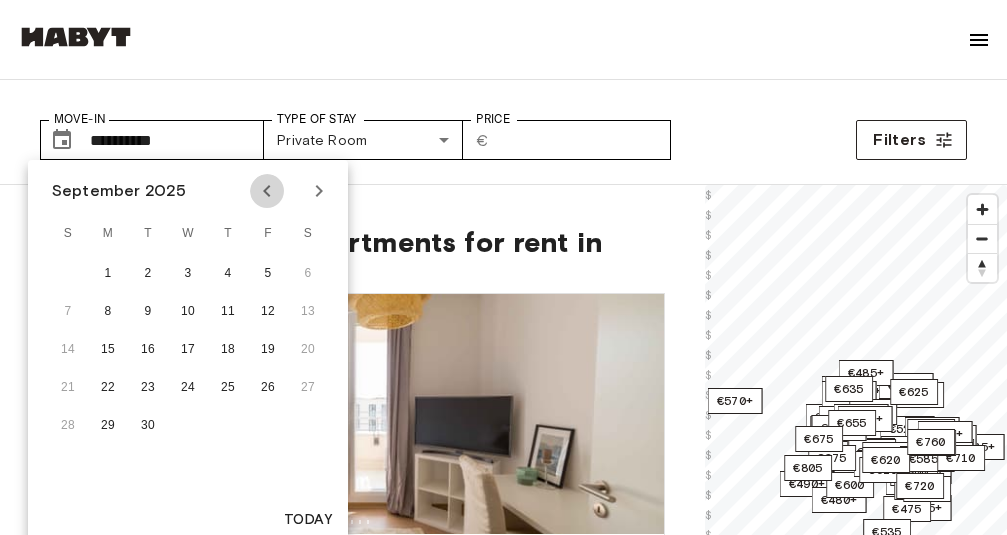 click 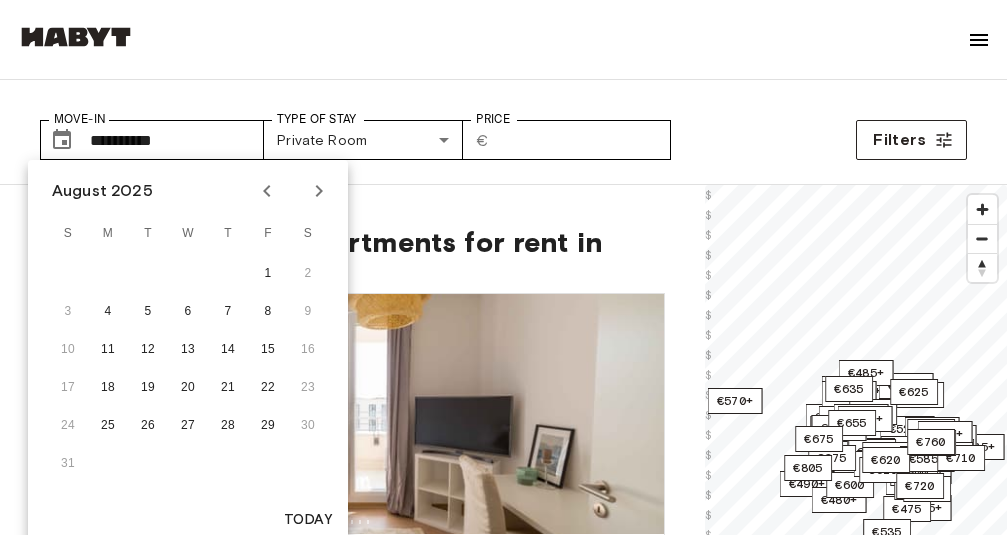 click 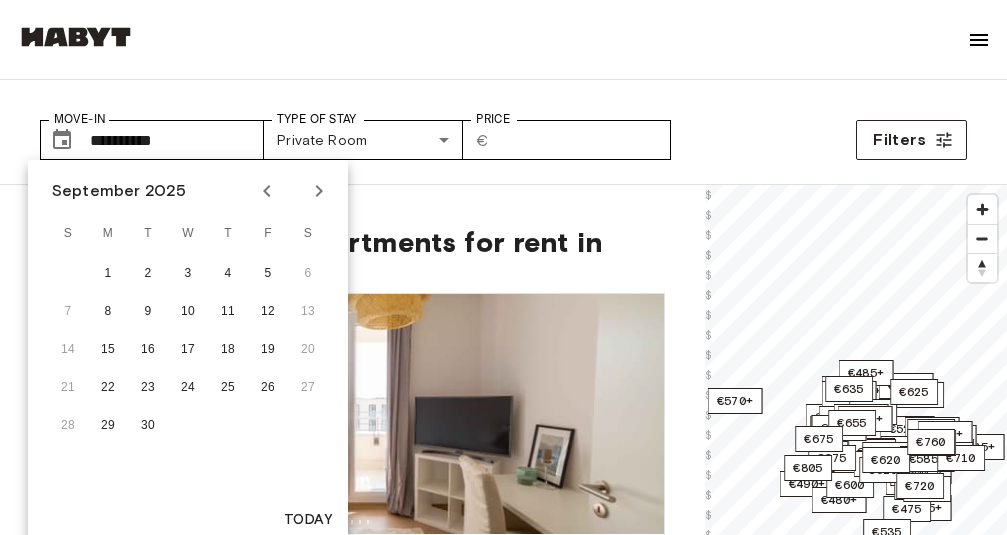 click 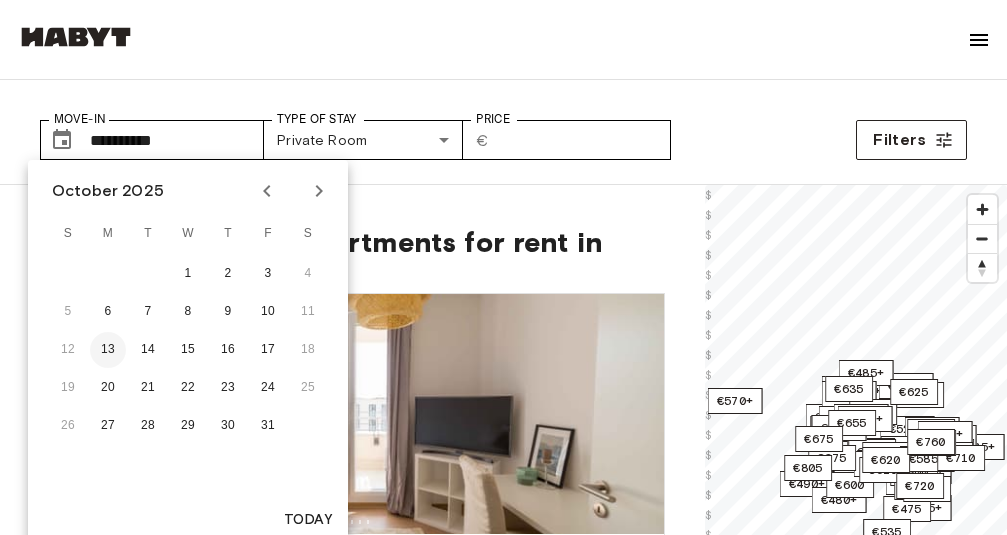 click on "13" at bounding box center (108, 350) 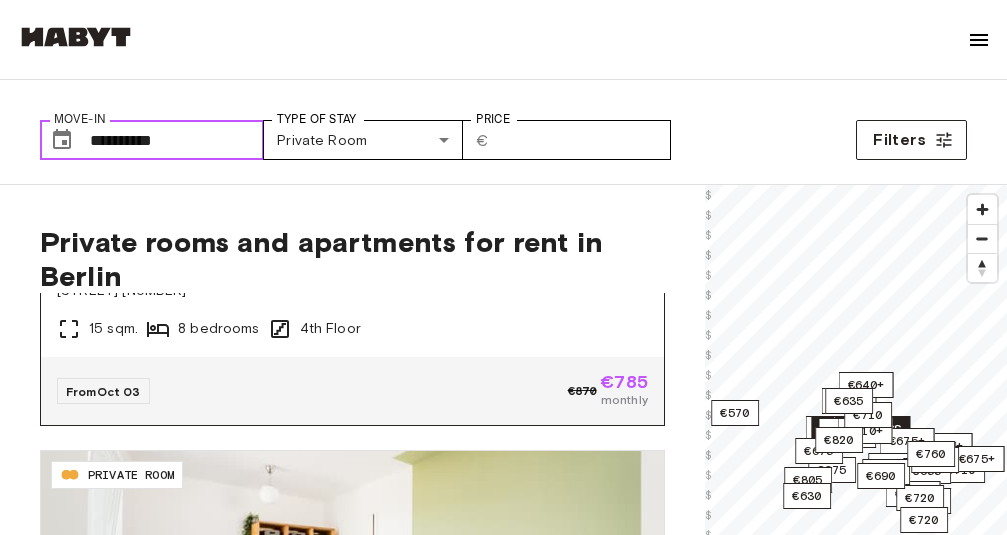 scroll, scrollTop: 200, scrollLeft: 0, axis: vertical 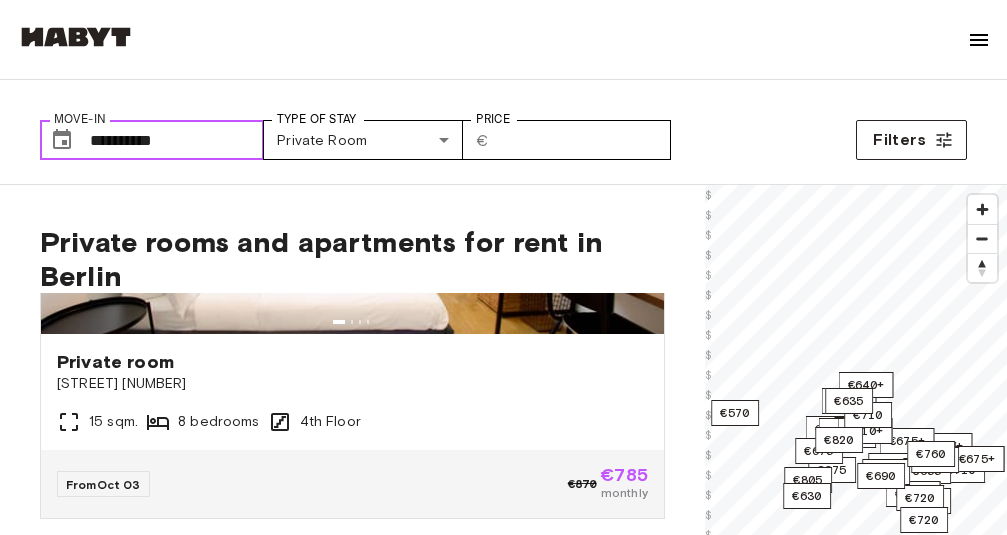 click on "**********" at bounding box center [177, 140] 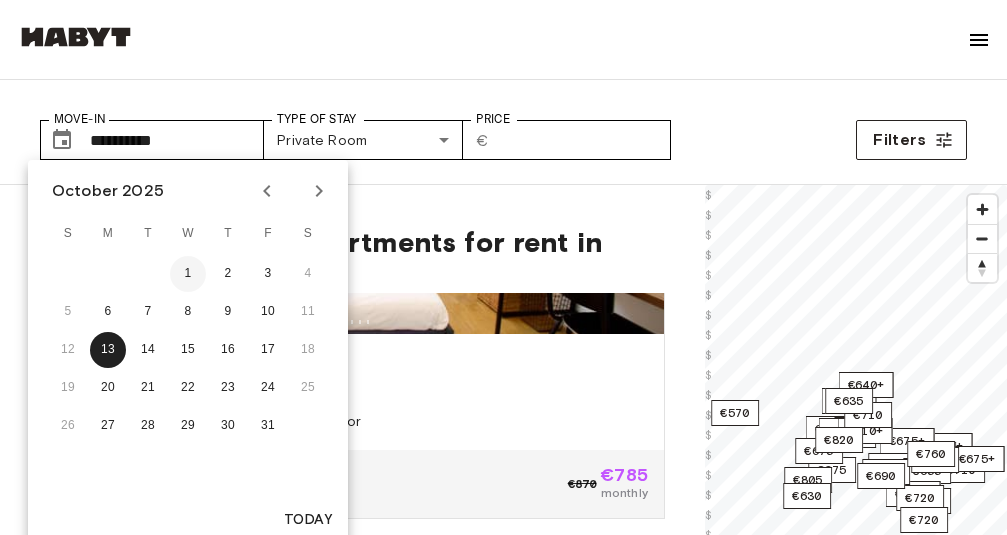 click on "1" at bounding box center (188, 274) 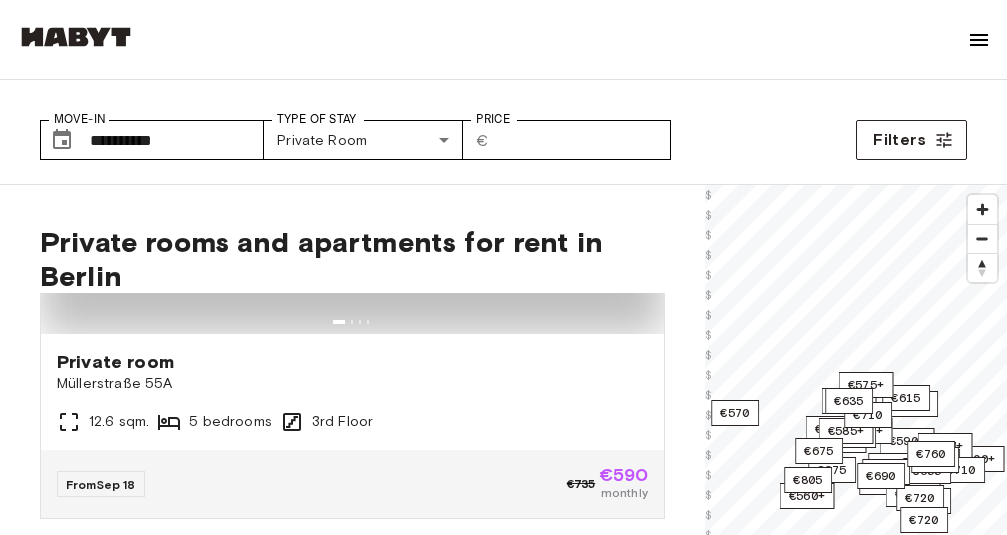 type on "**********" 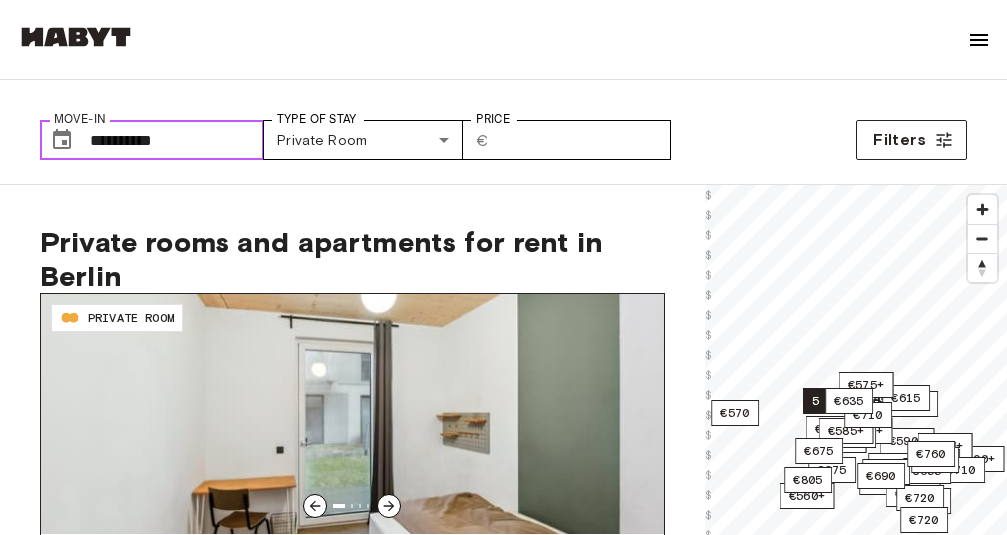 scroll, scrollTop: 100, scrollLeft: 0, axis: vertical 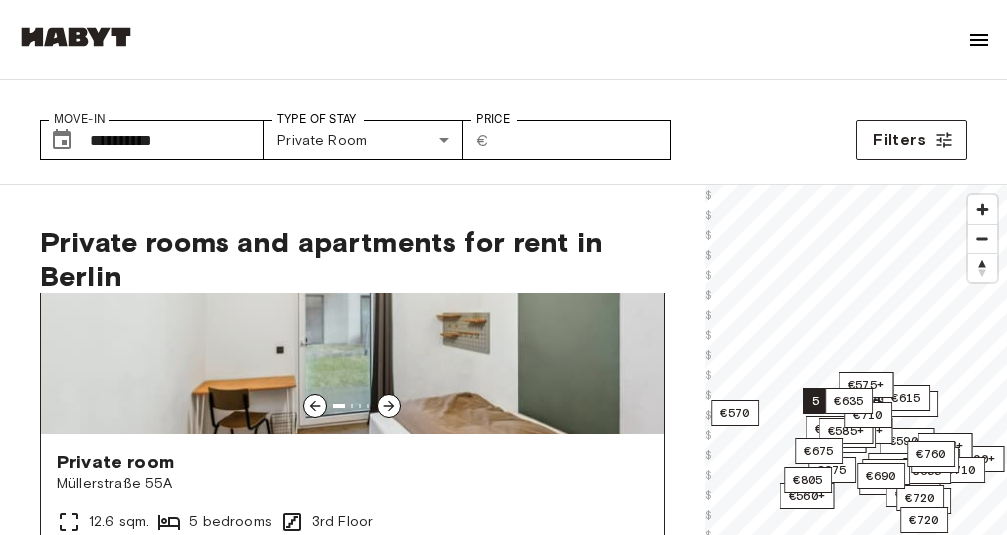 click 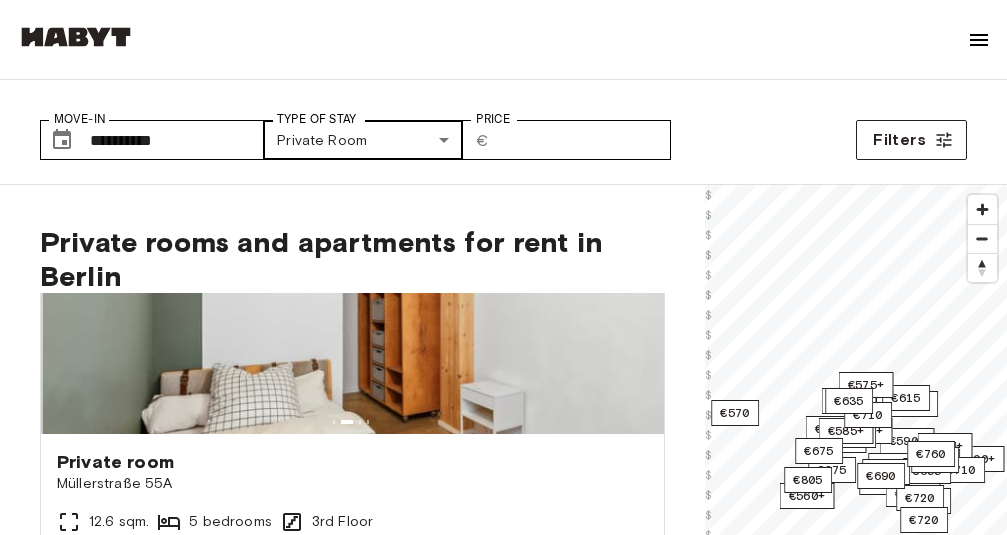 click on "**********" at bounding box center (503, 2639) 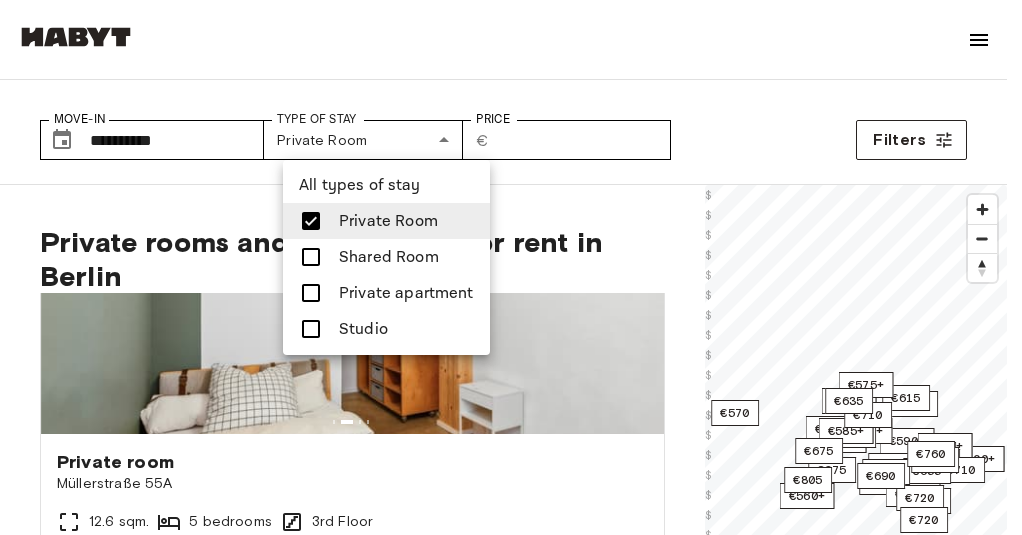 click at bounding box center (511, 267) 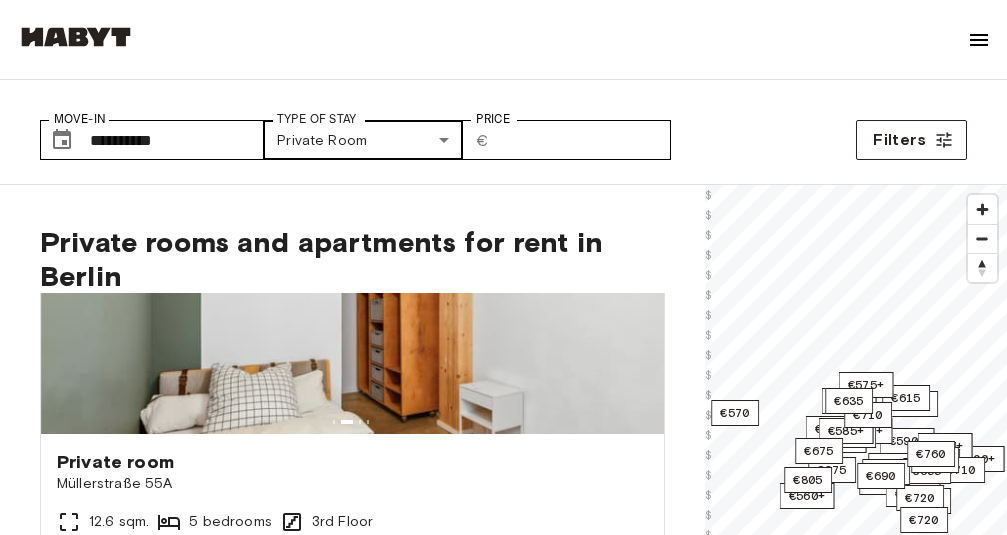 click on "**********" at bounding box center (503, 2639) 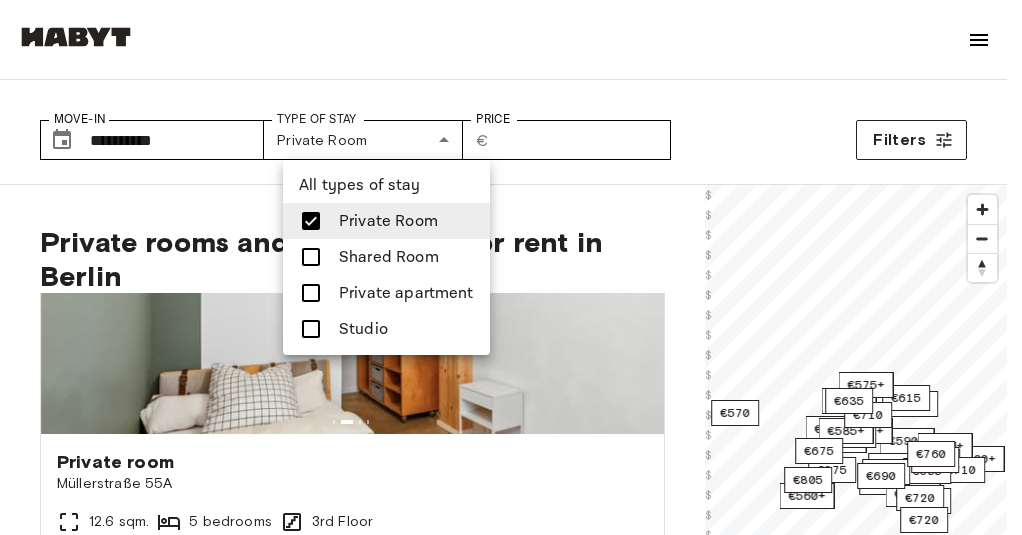click at bounding box center (311, 293) 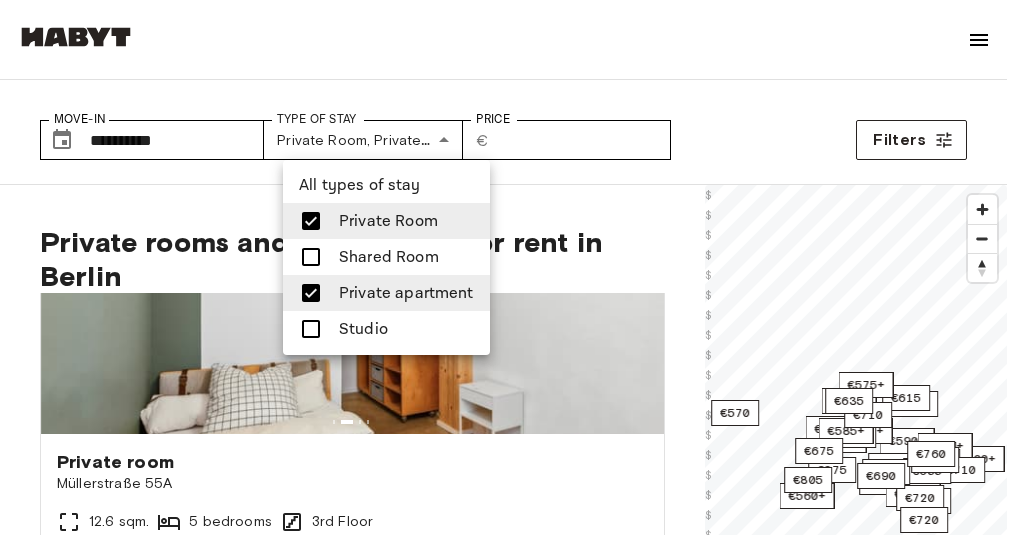 drag, startPoint x: 313, startPoint y: 326, endPoint x: 336, endPoint y: 312, distance: 26.925823 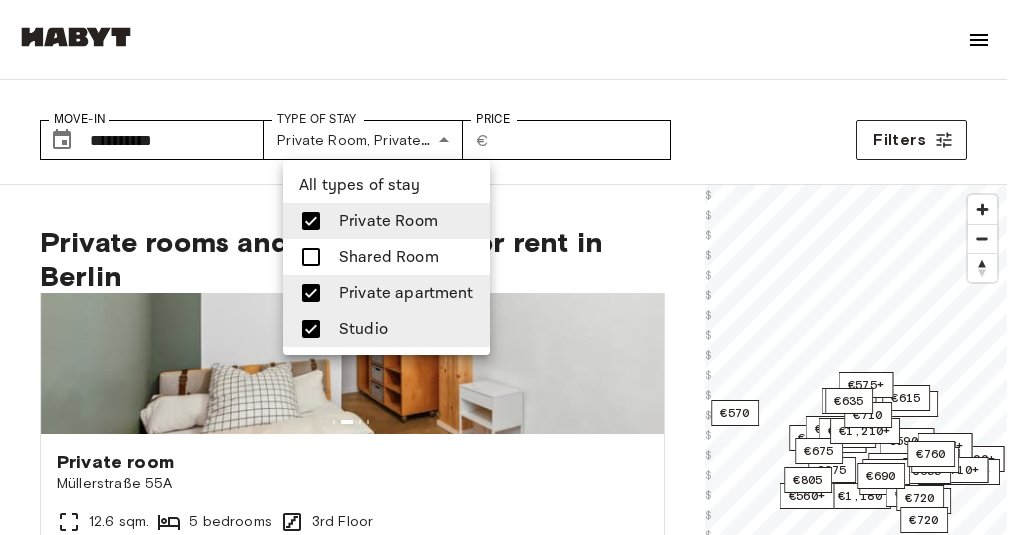 click at bounding box center (311, 257) 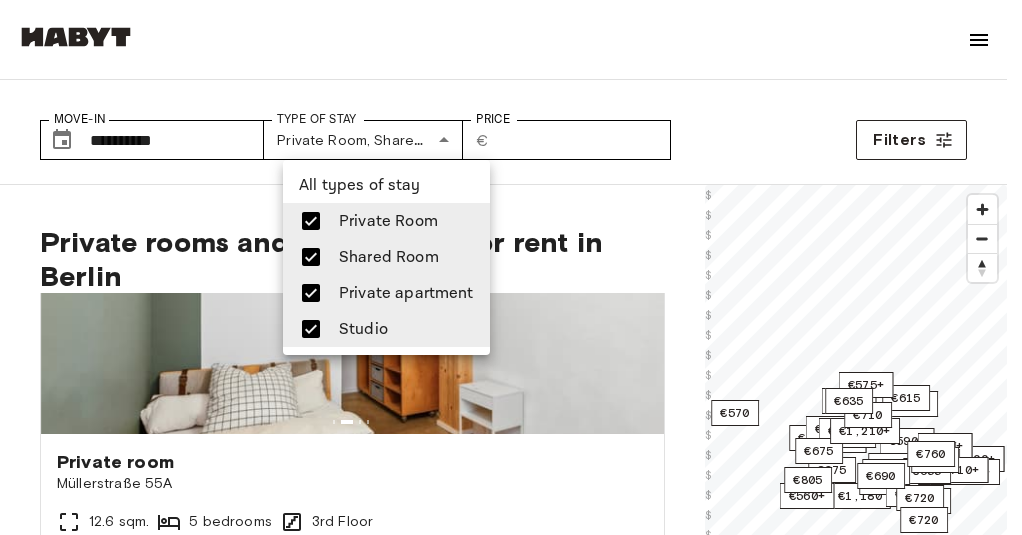 click at bounding box center [511, 267] 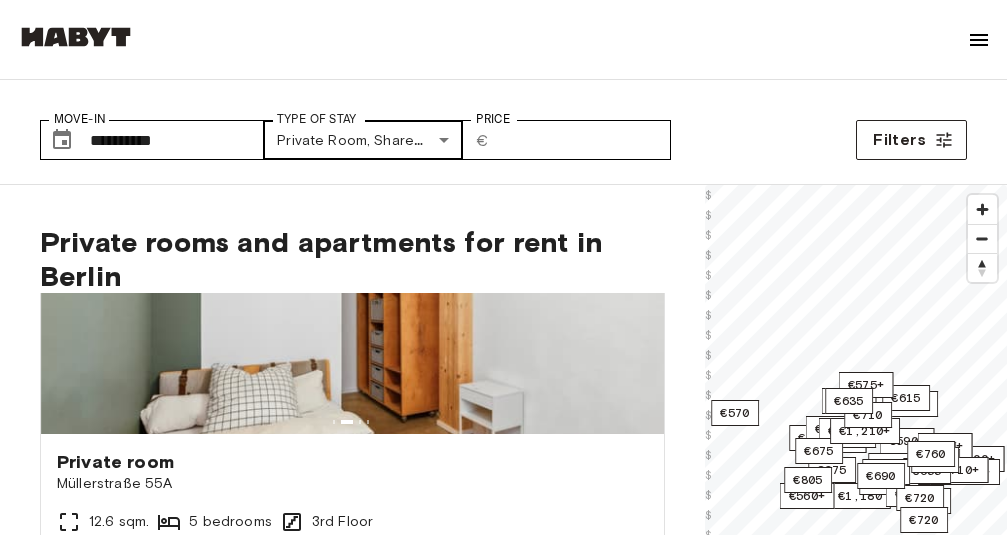 click on "**********" at bounding box center (503, 2639) 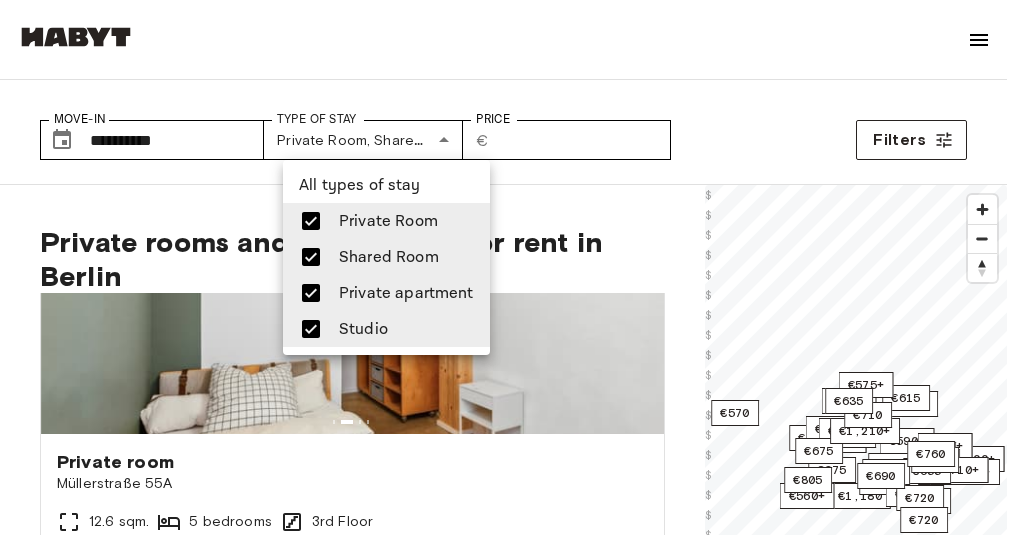 click at bounding box center [511, 267] 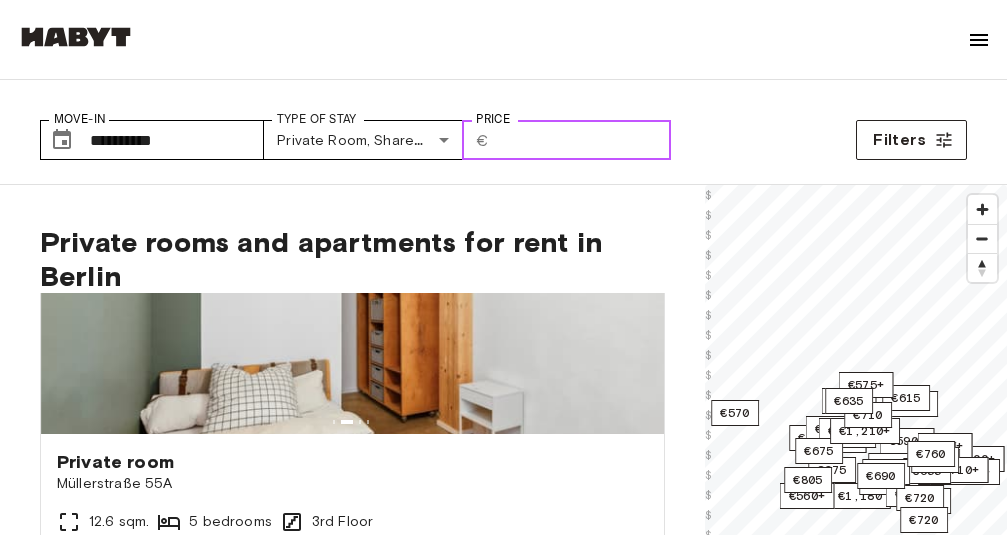 click on "Price" at bounding box center (584, 140) 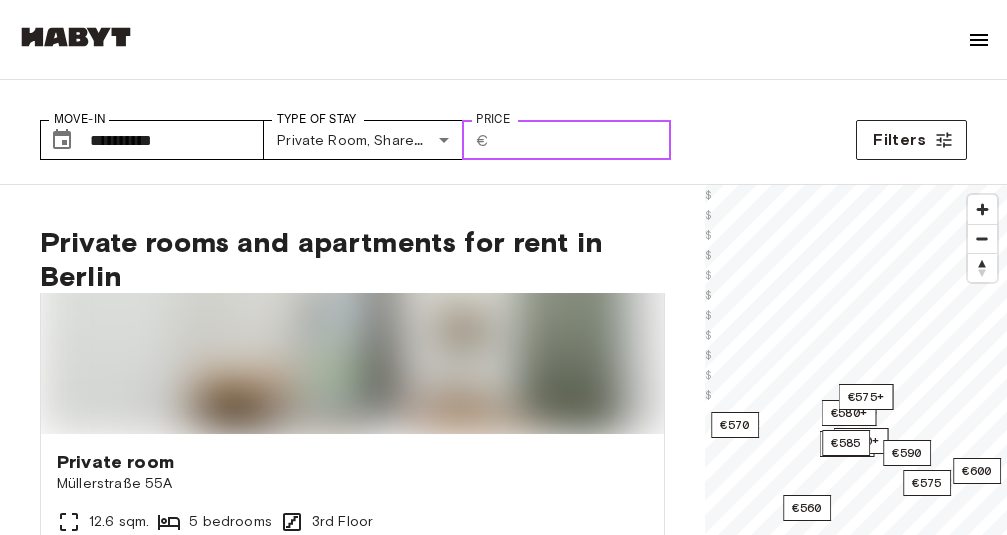 scroll, scrollTop: 0, scrollLeft: 0, axis: both 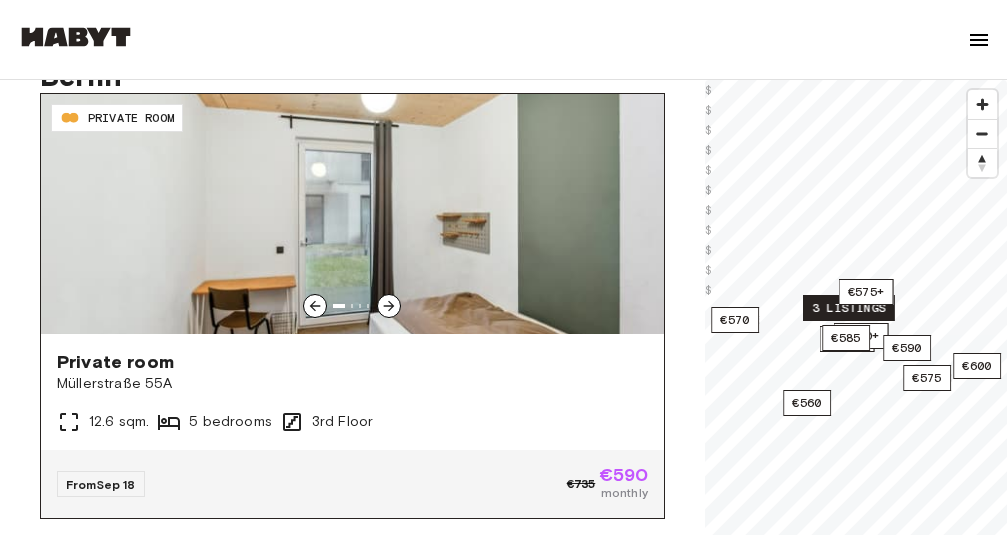 click 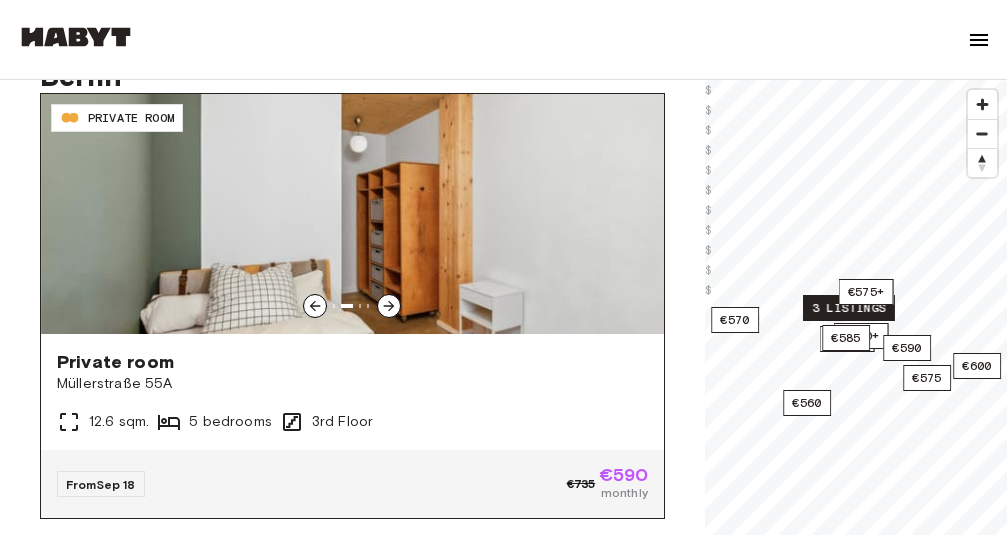 click 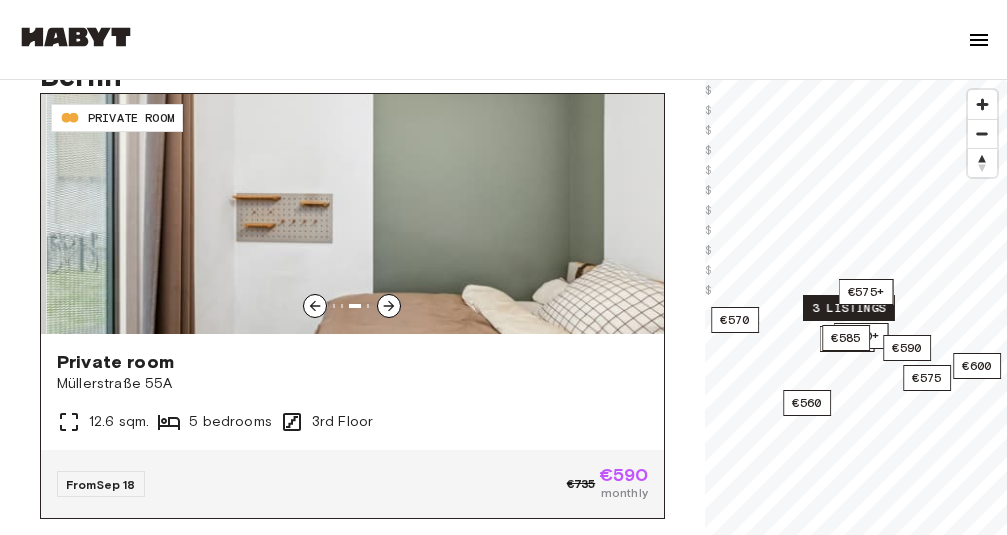 click 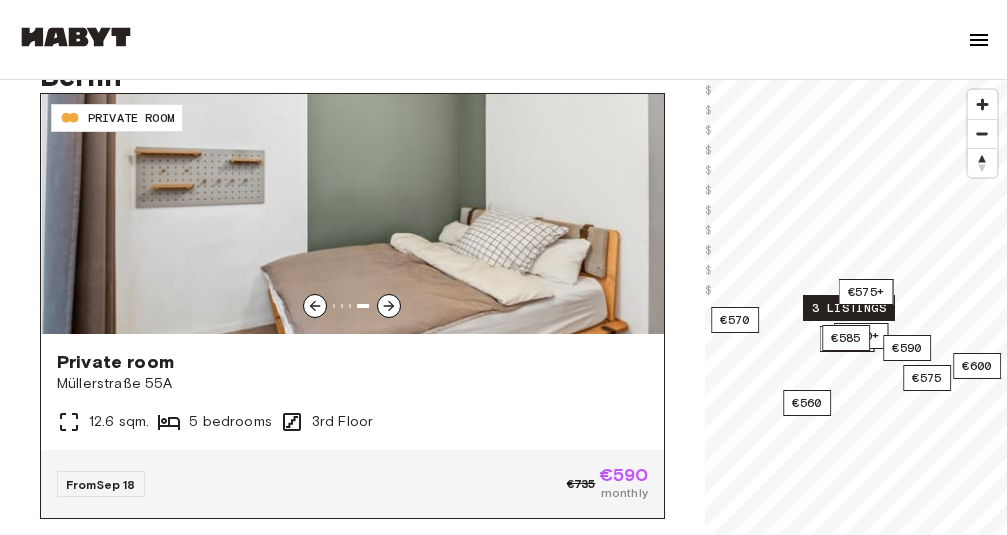 click 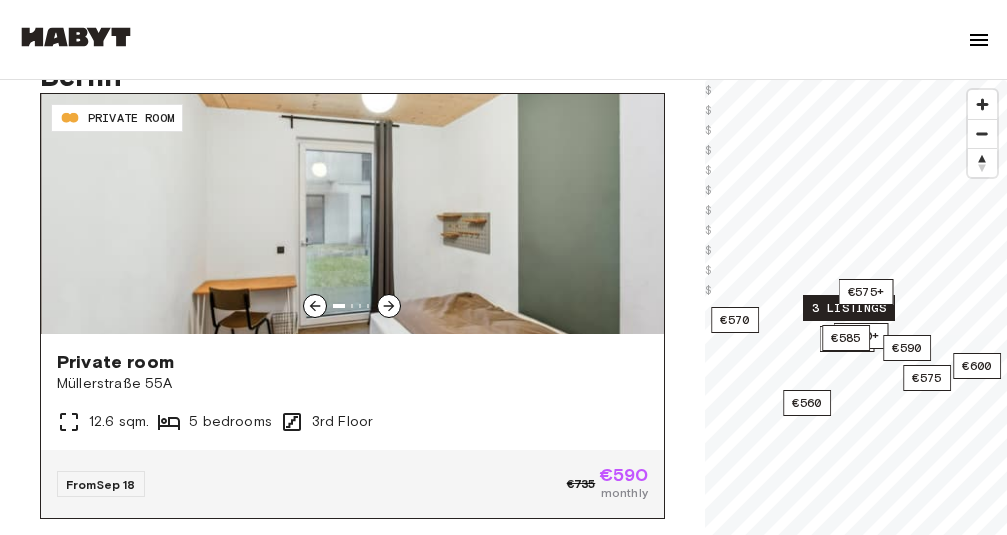 click 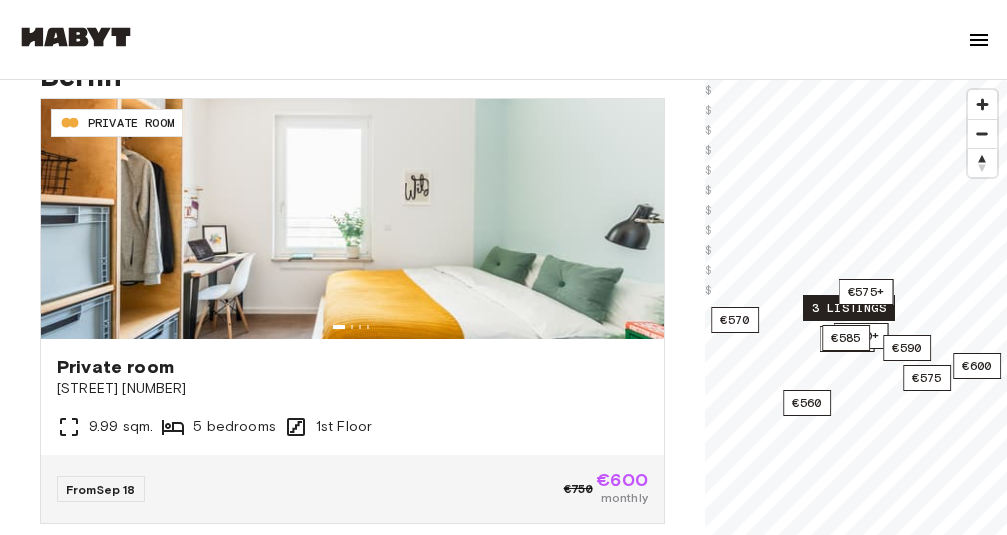 scroll, scrollTop: 500, scrollLeft: 0, axis: vertical 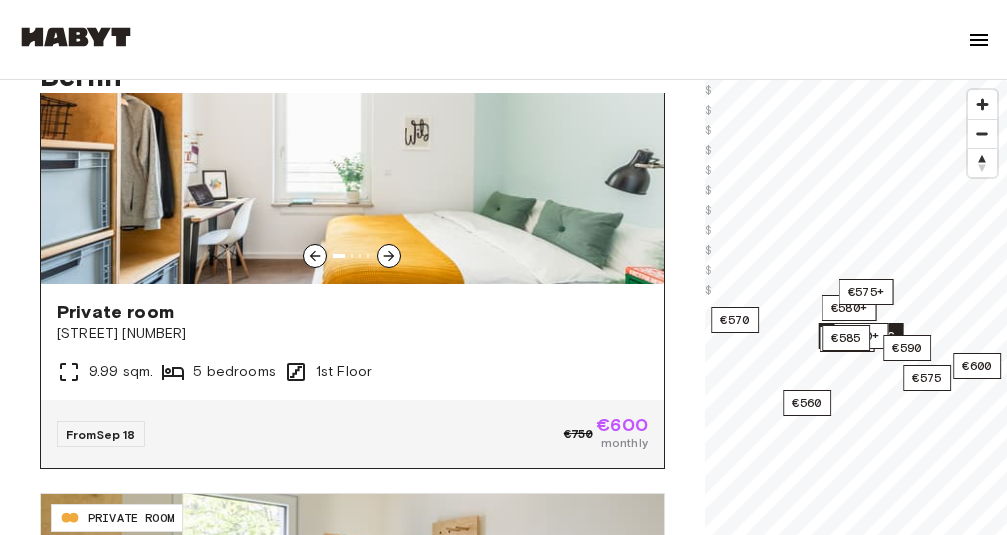 click 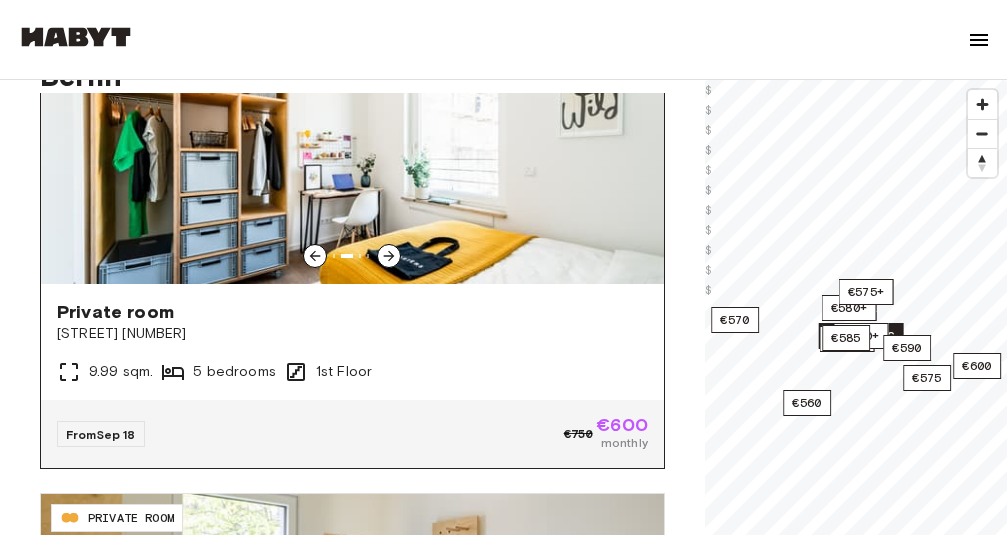click 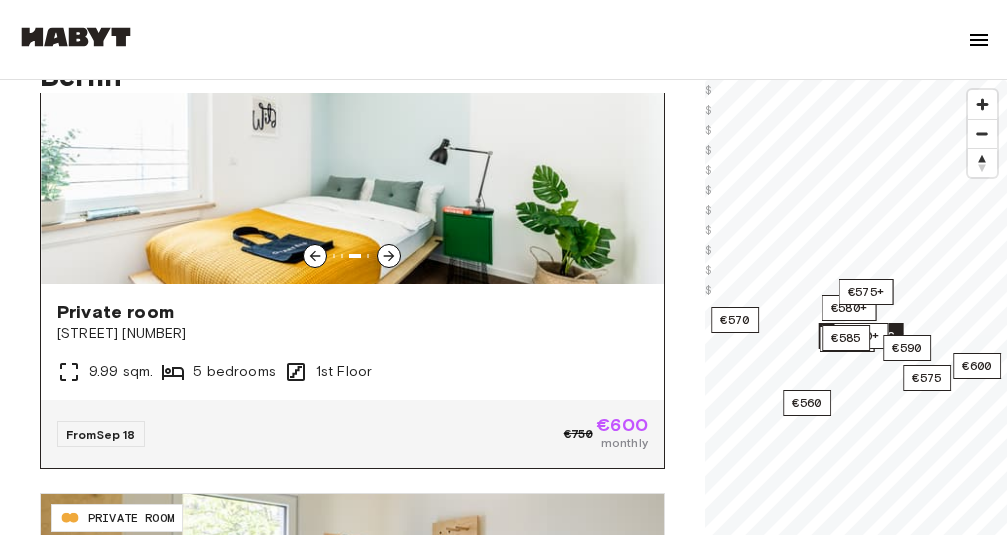click 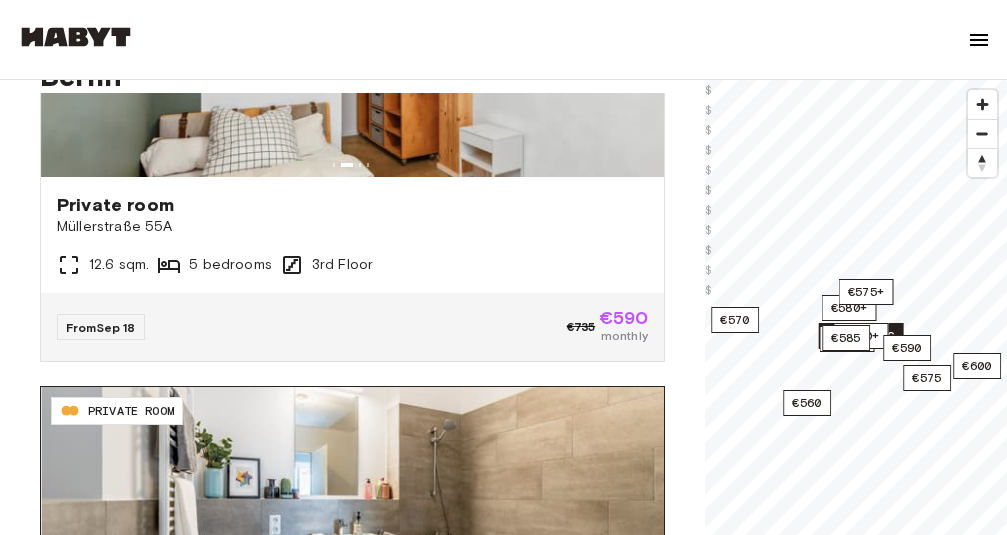scroll, scrollTop: 100, scrollLeft: 0, axis: vertical 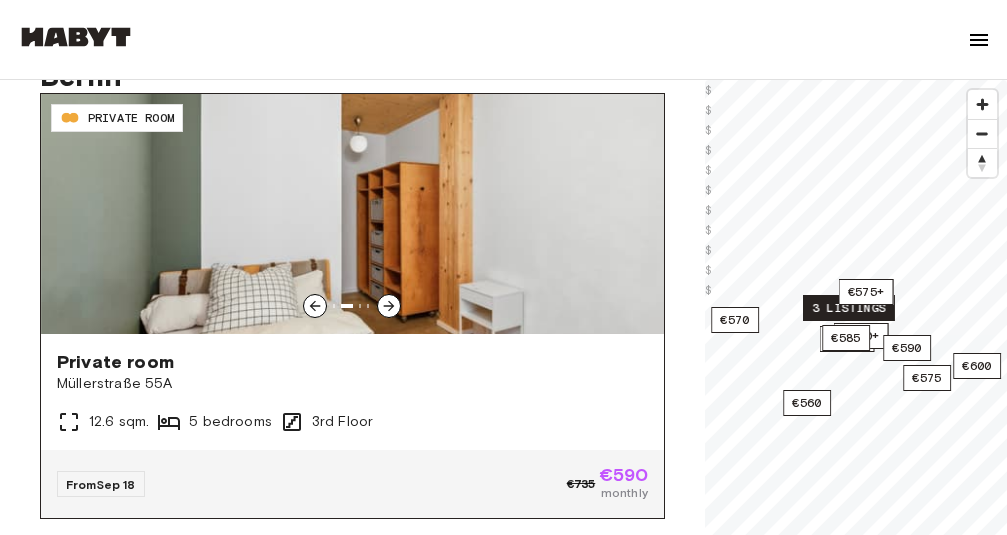 click on "Private room" at bounding box center (352, 362) 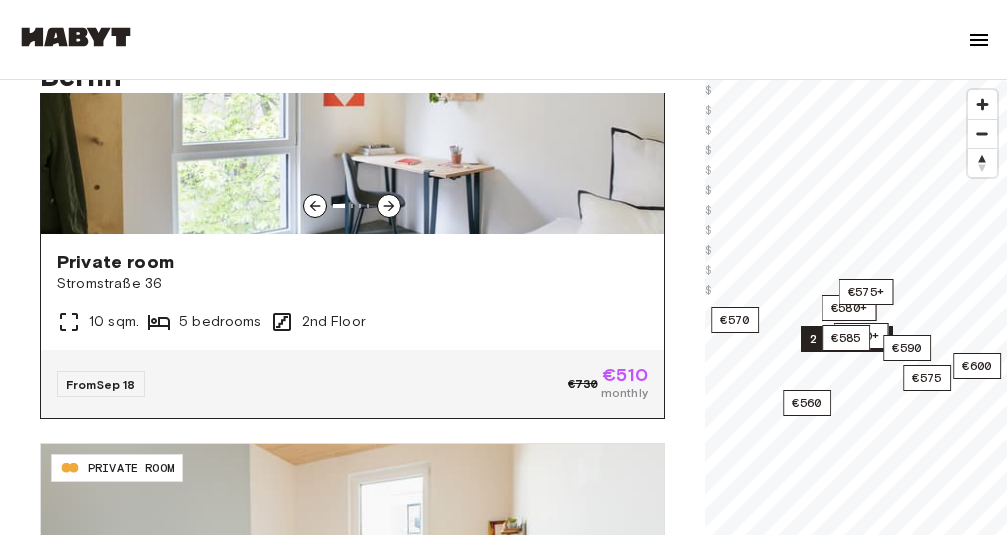 scroll, scrollTop: 900, scrollLeft: 0, axis: vertical 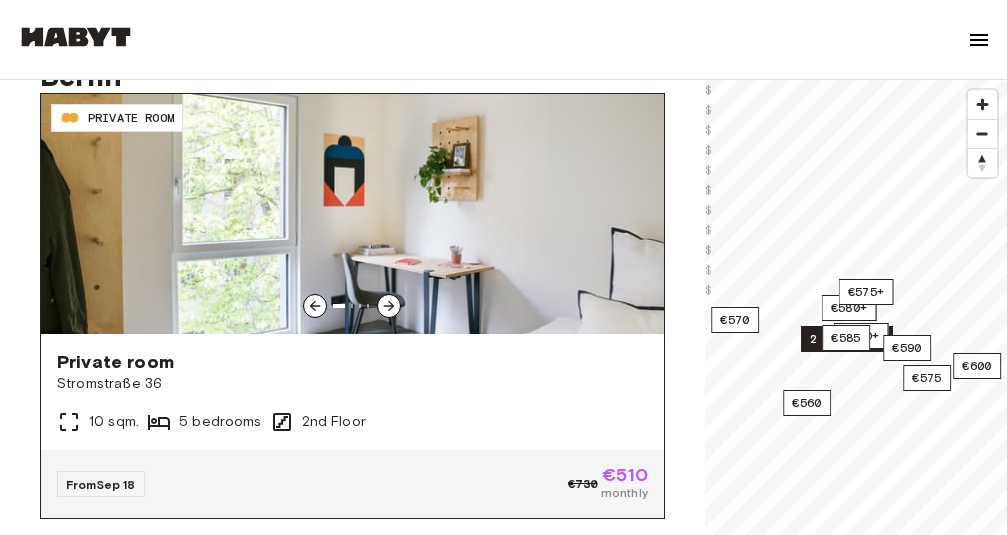 click 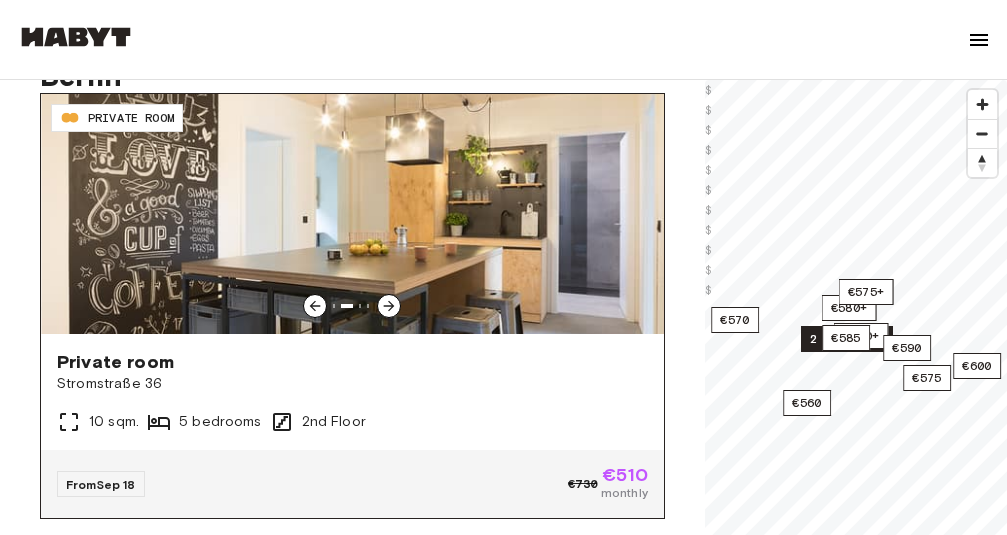 click 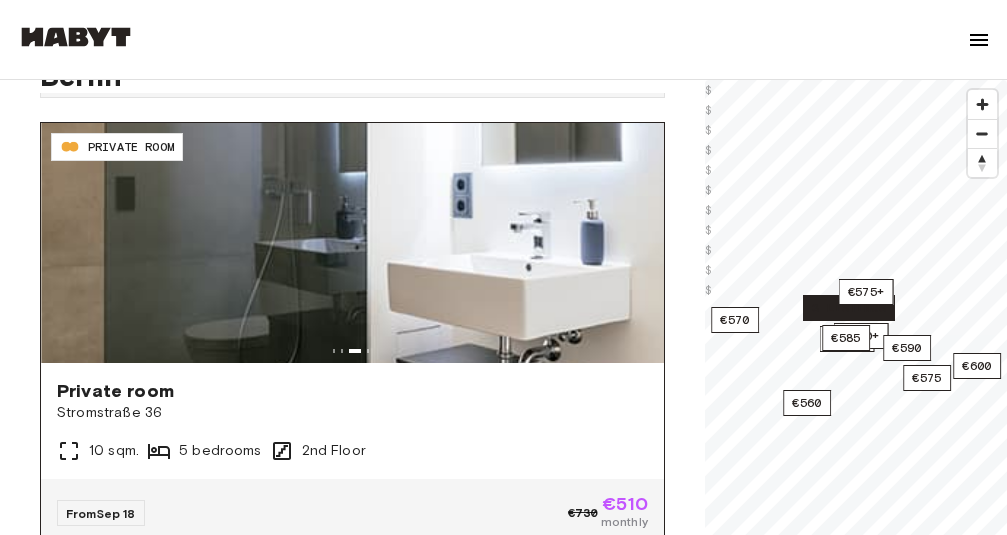 scroll, scrollTop: 800, scrollLeft: 0, axis: vertical 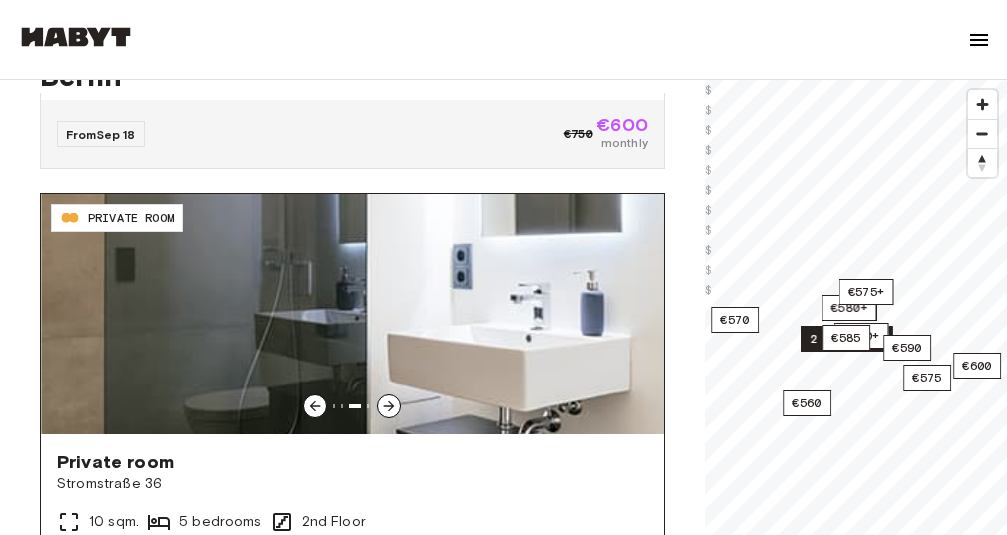click 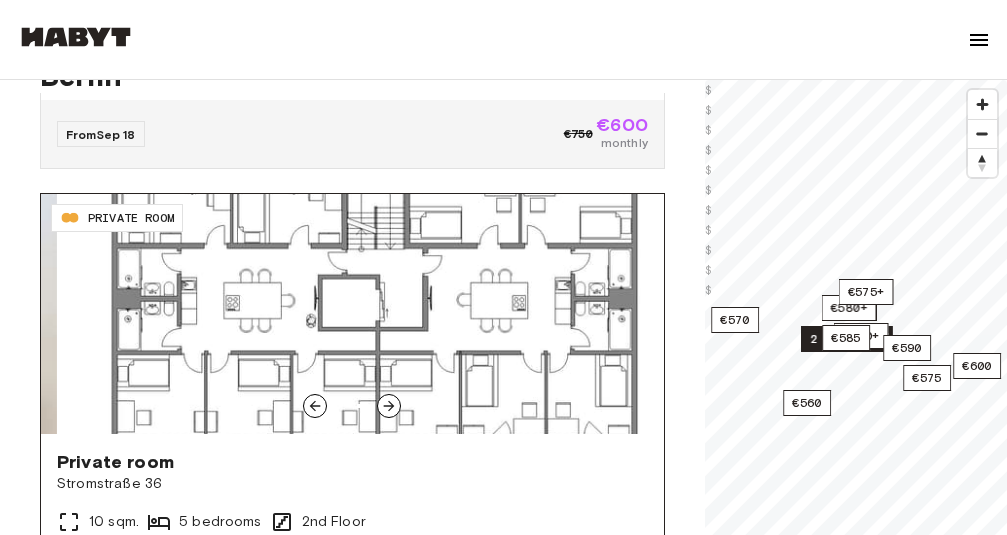 click 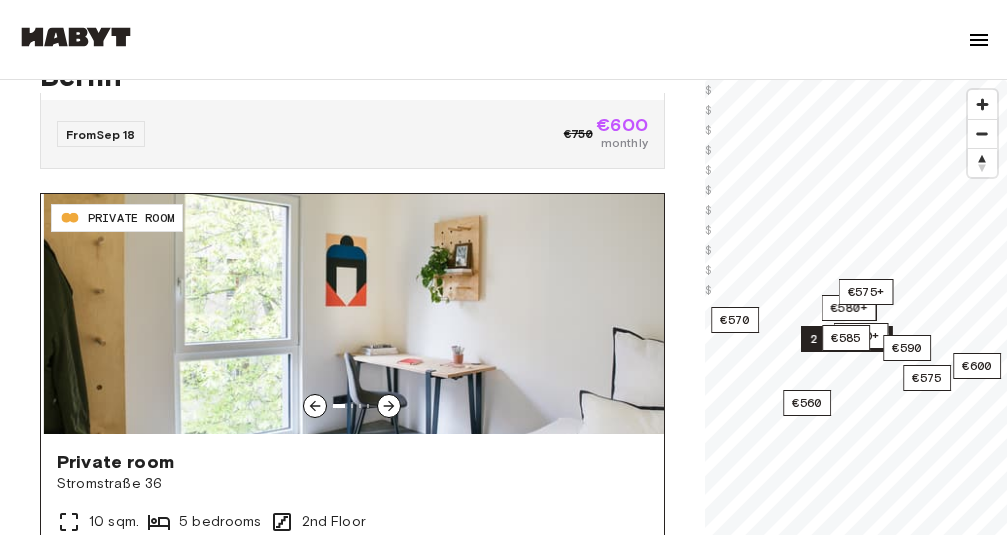click 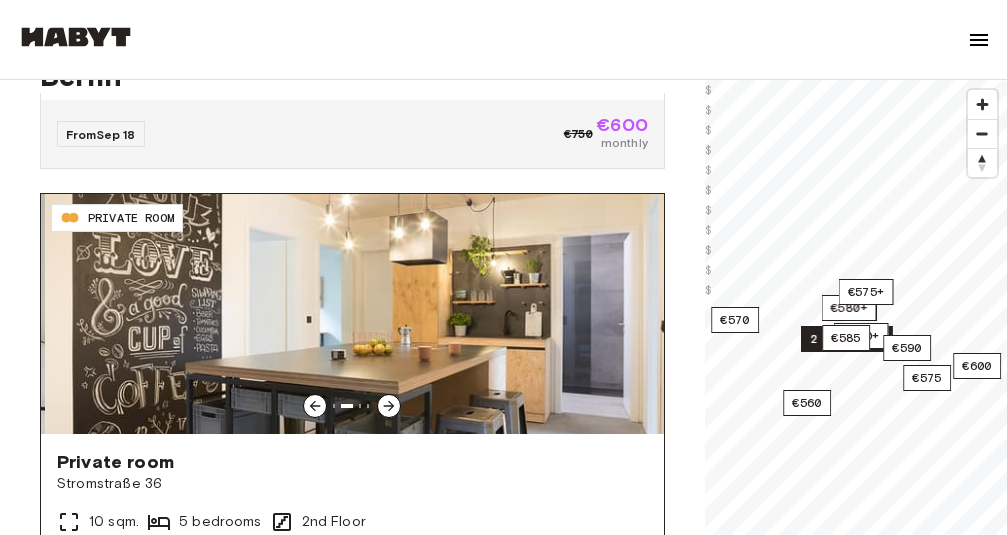 click 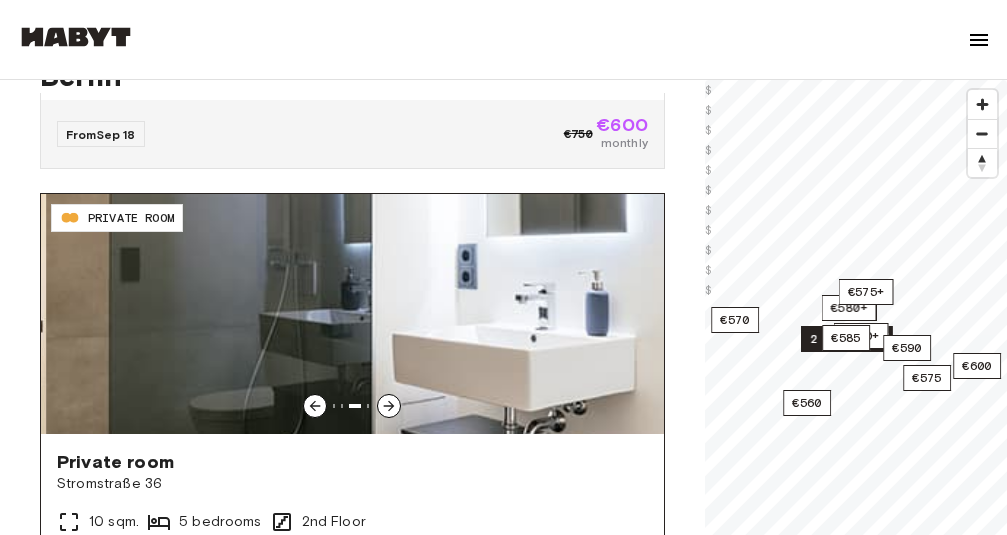 scroll, scrollTop: 1400, scrollLeft: 0, axis: vertical 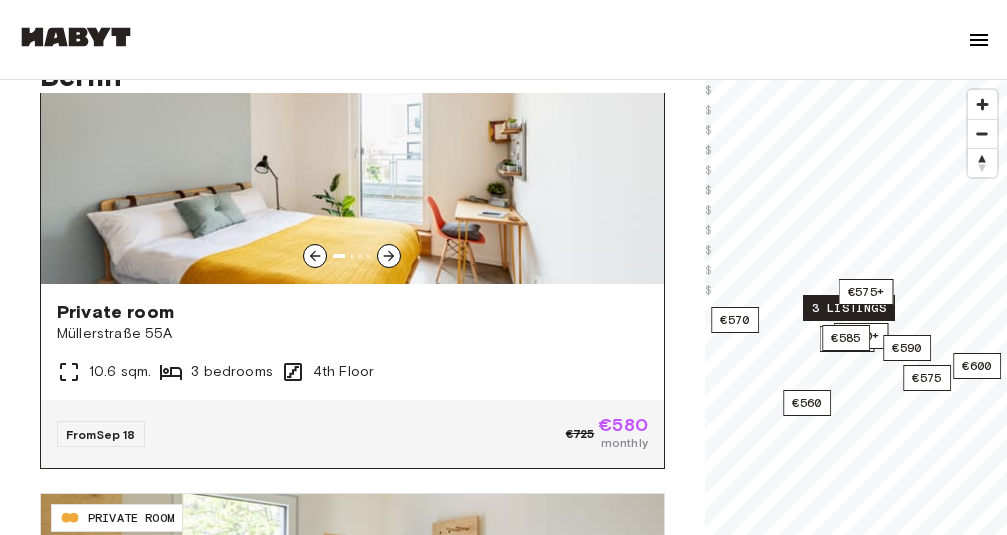 click 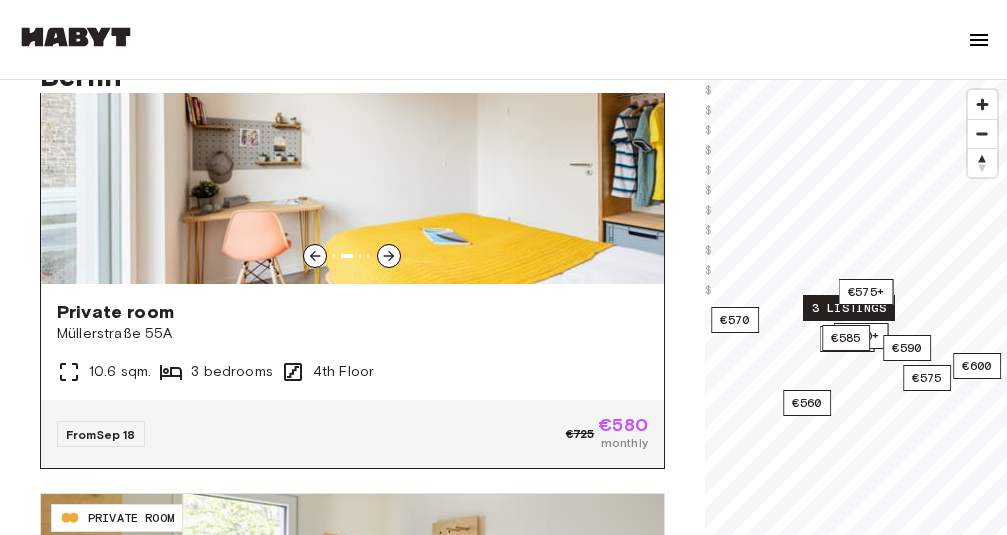 click 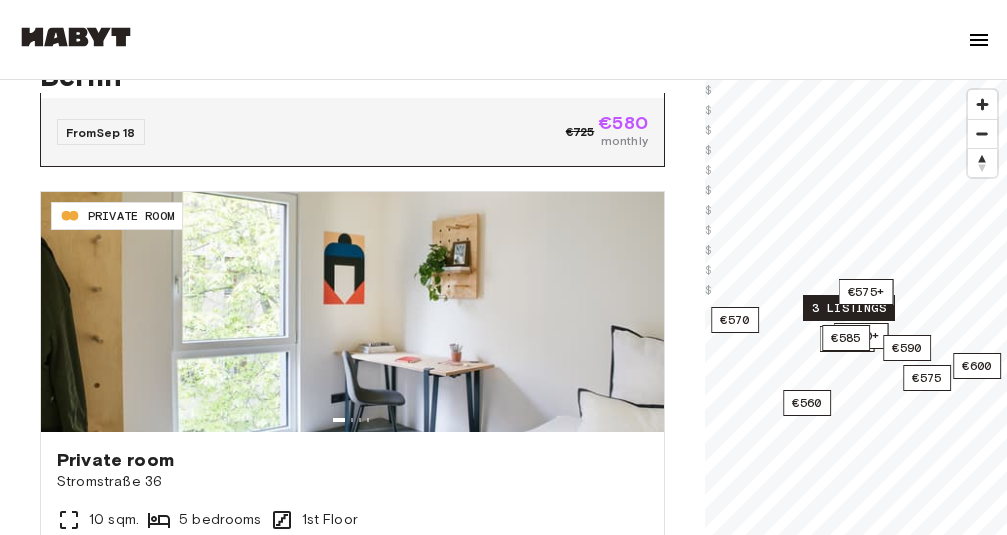 scroll, scrollTop: 1800, scrollLeft: 0, axis: vertical 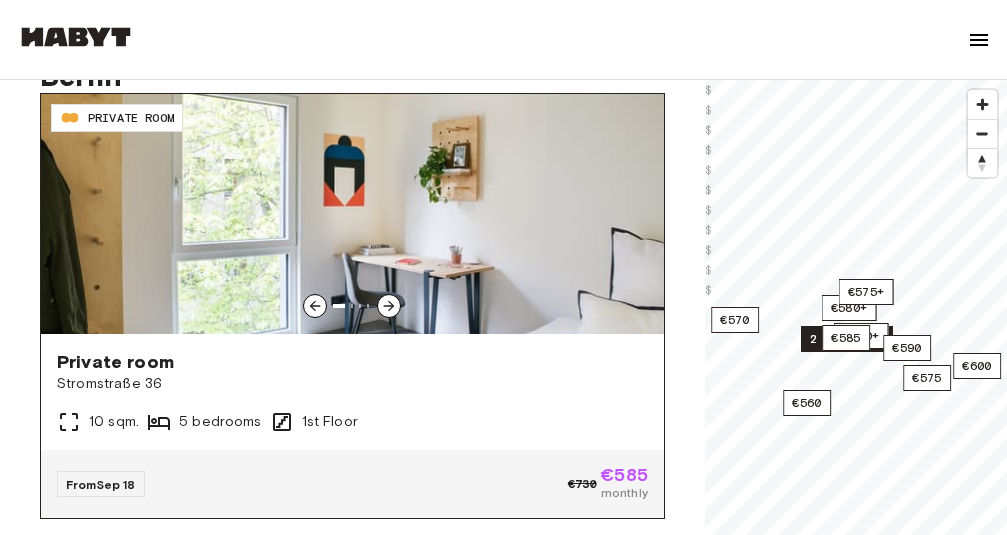 click at bounding box center (389, 306) 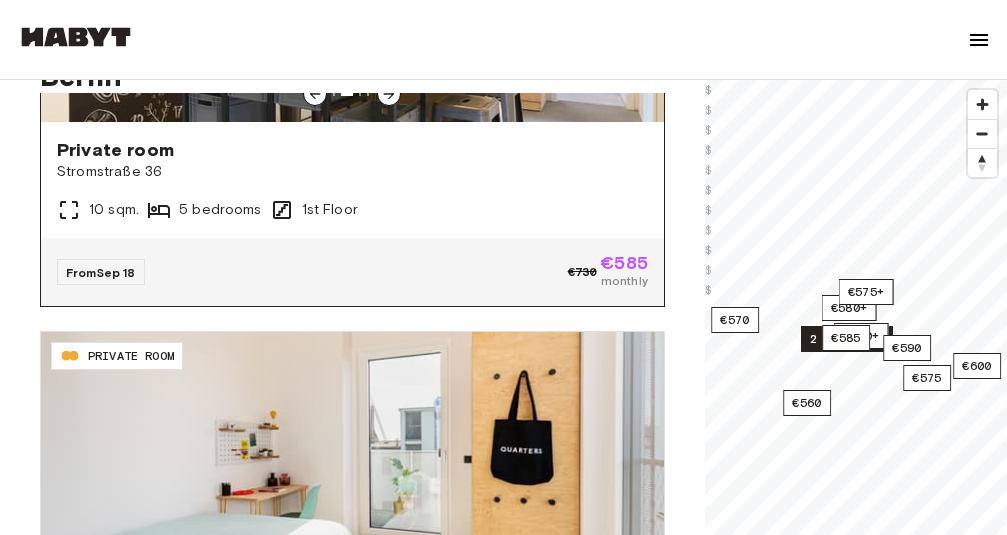 scroll, scrollTop: 2300, scrollLeft: 0, axis: vertical 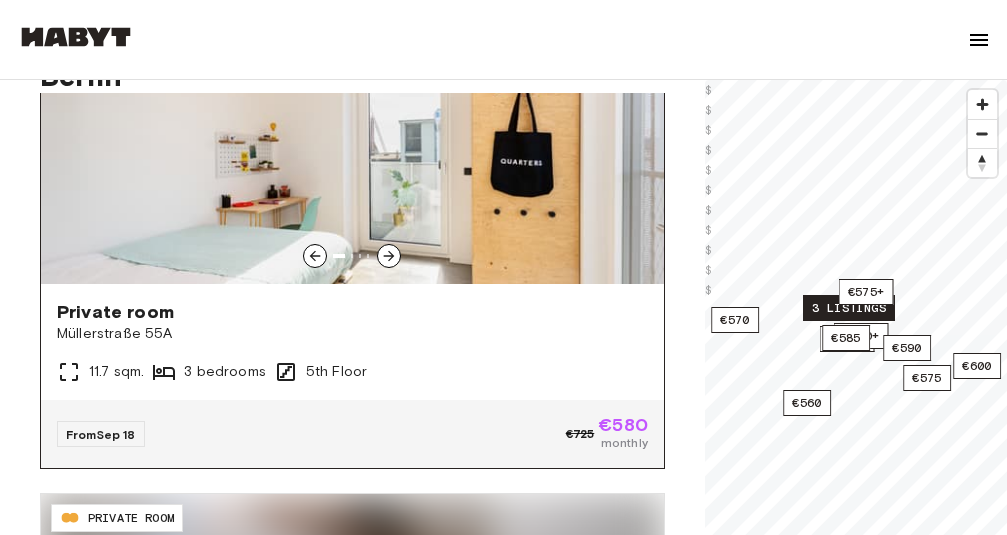 click at bounding box center (389, 256) 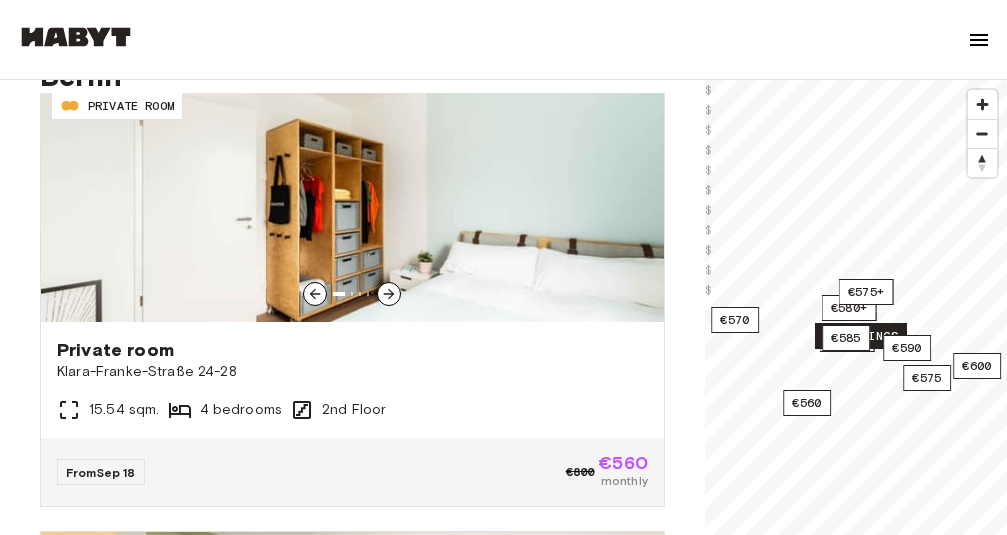 scroll, scrollTop: 3100, scrollLeft: 0, axis: vertical 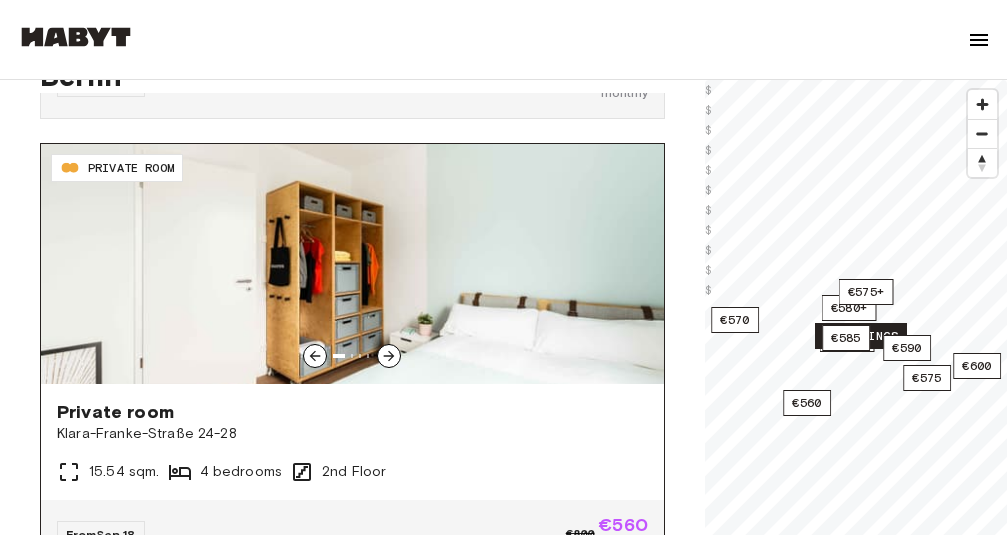 click 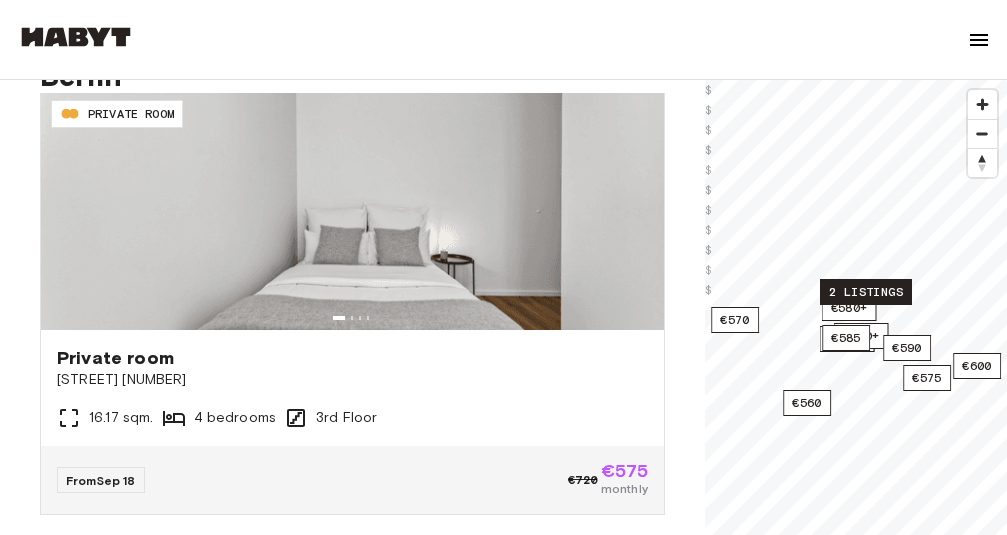 scroll, scrollTop: 5500, scrollLeft: 0, axis: vertical 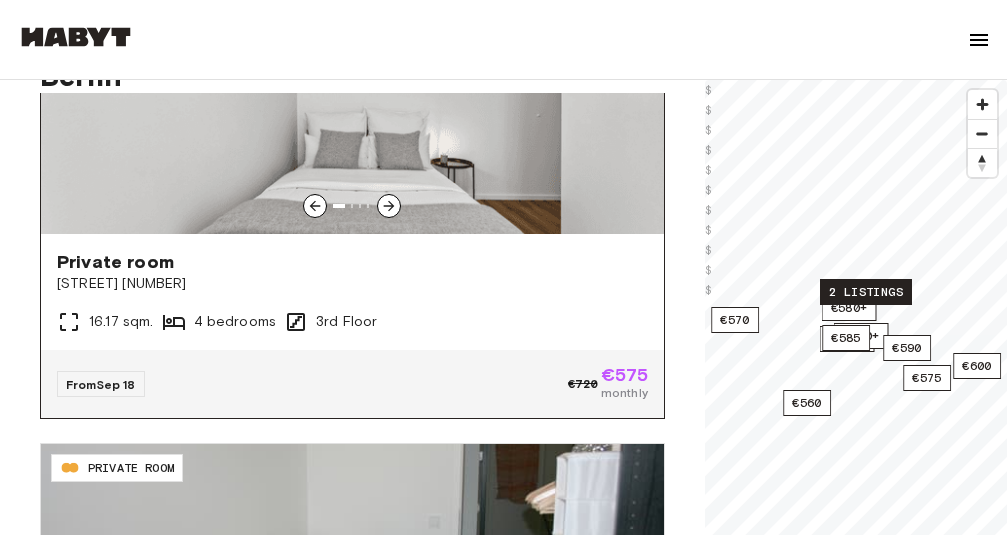 click at bounding box center (389, 206) 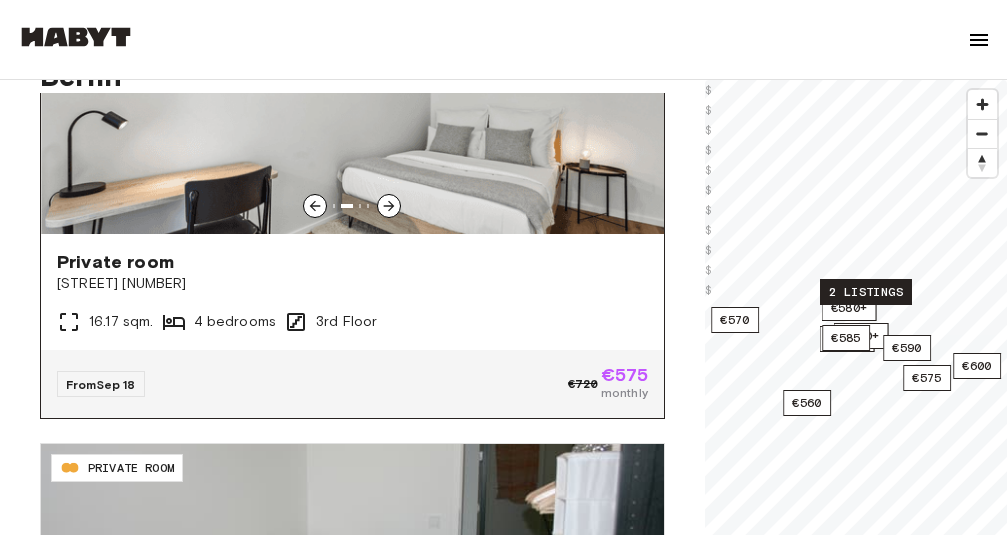 click at bounding box center (389, 206) 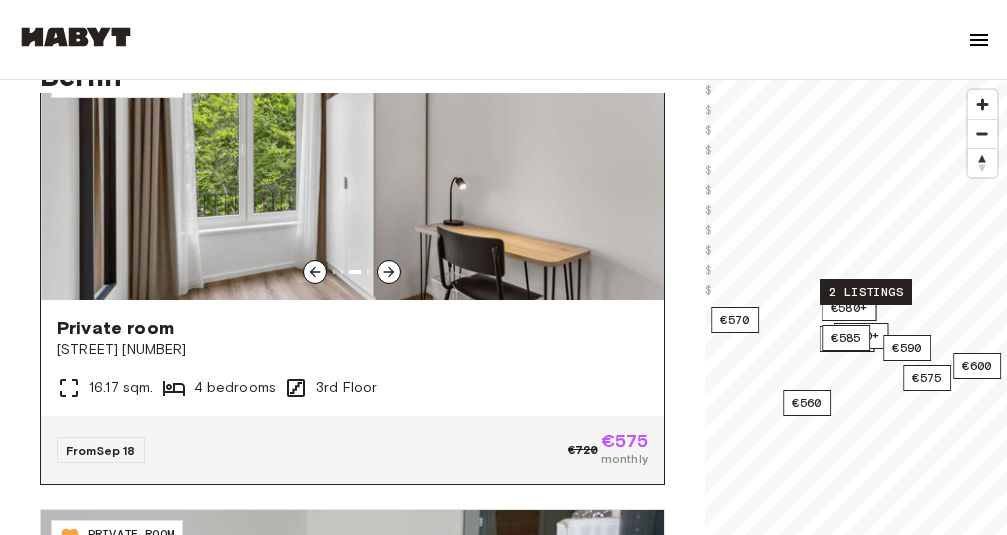 scroll, scrollTop: 5400, scrollLeft: 0, axis: vertical 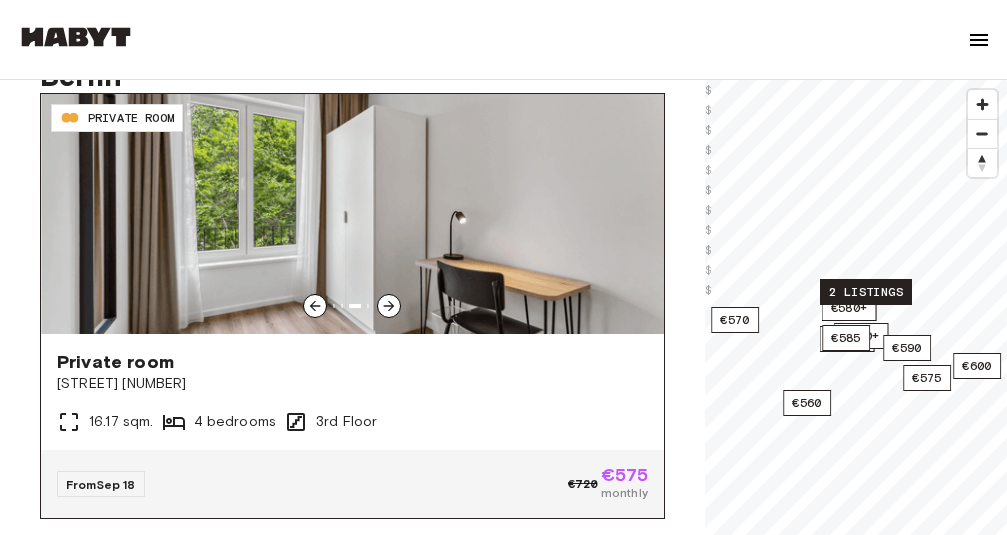 click at bounding box center (352, 214) 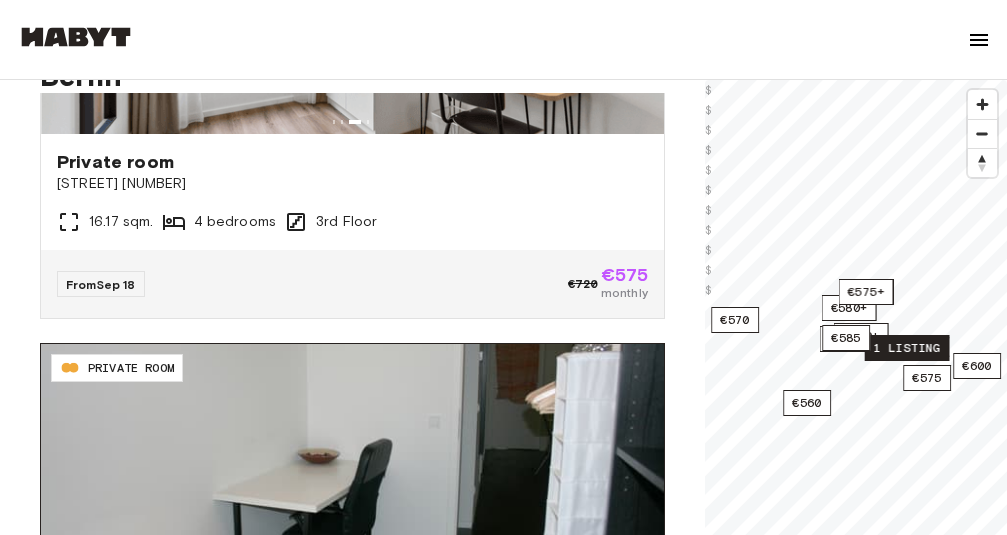 scroll, scrollTop: 5800, scrollLeft: 0, axis: vertical 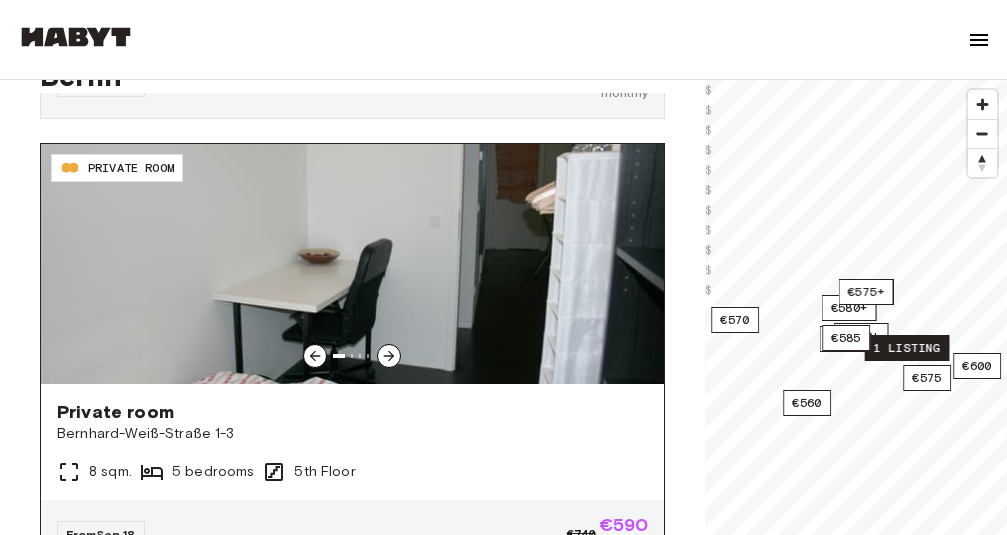 click 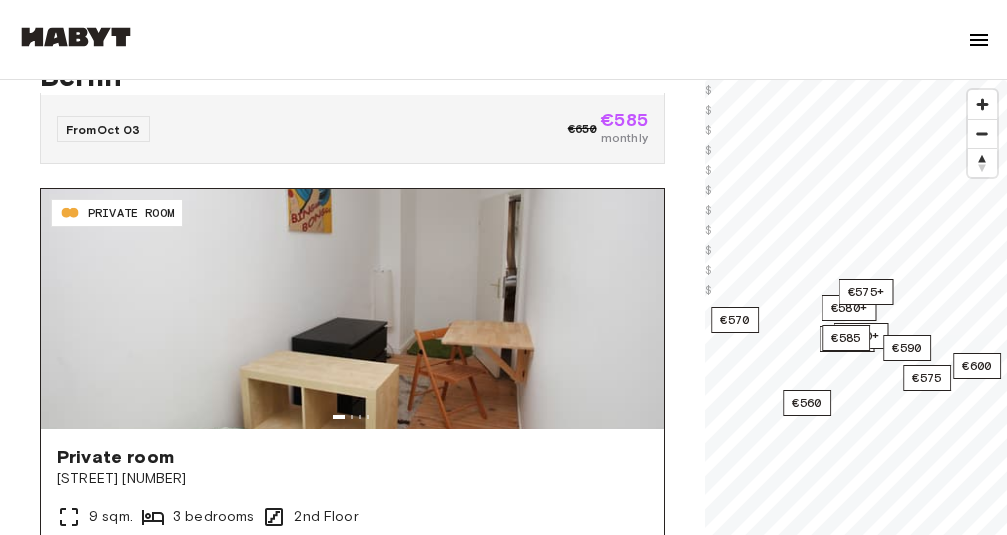 scroll, scrollTop: 6696, scrollLeft: 0, axis: vertical 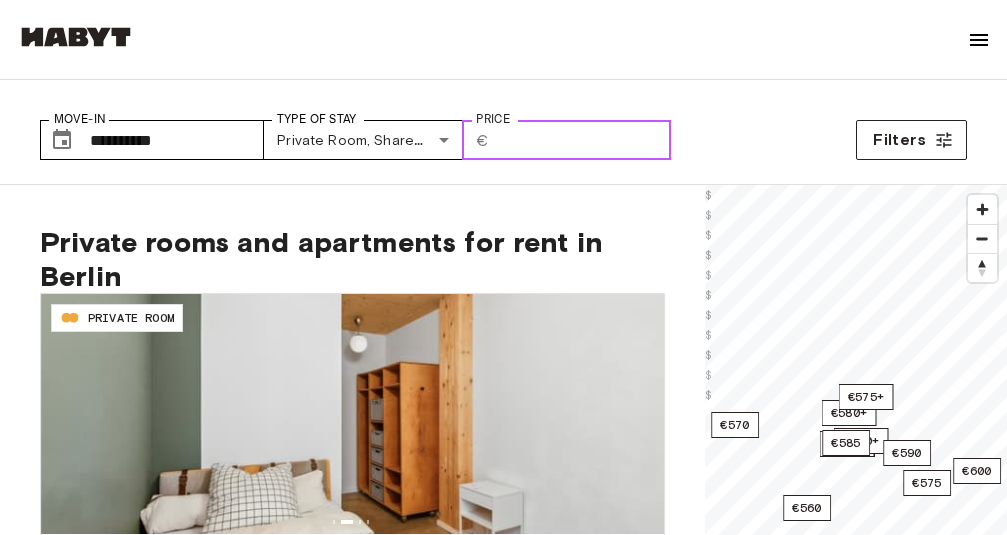 click on "***" at bounding box center [584, 140] 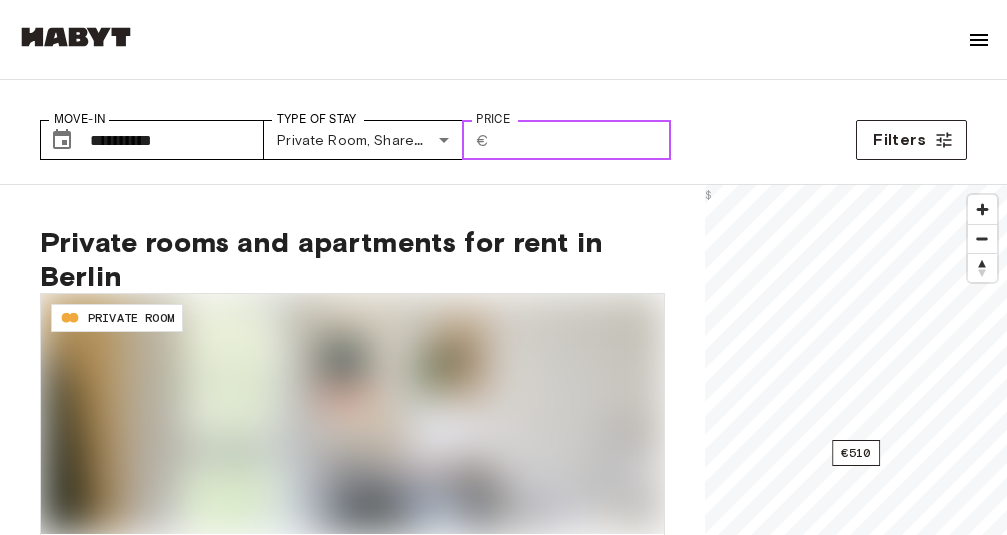 click on "***" at bounding box center [584, 140] 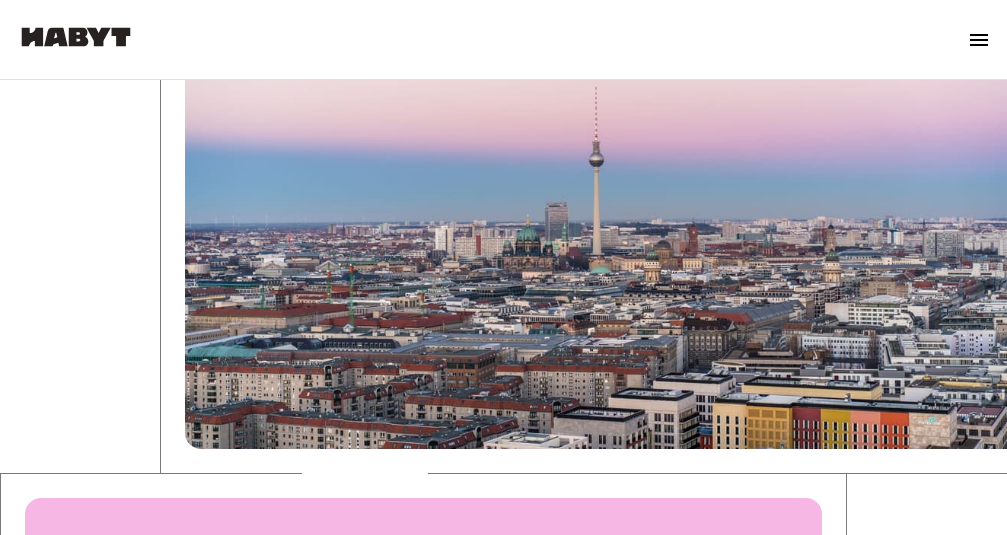 scroll, scrollTop: 500, scrollLeft: 0, axis: vertical 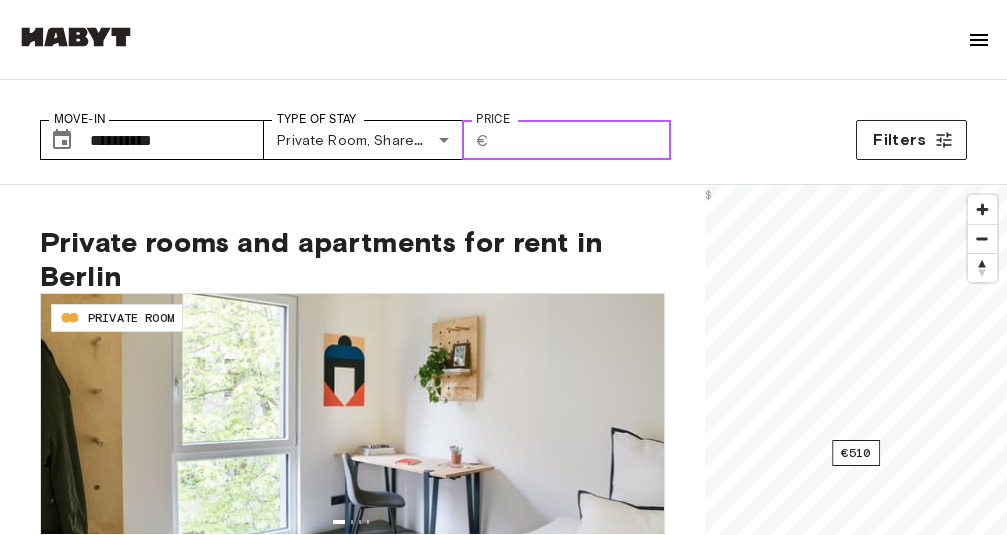 type on "***" 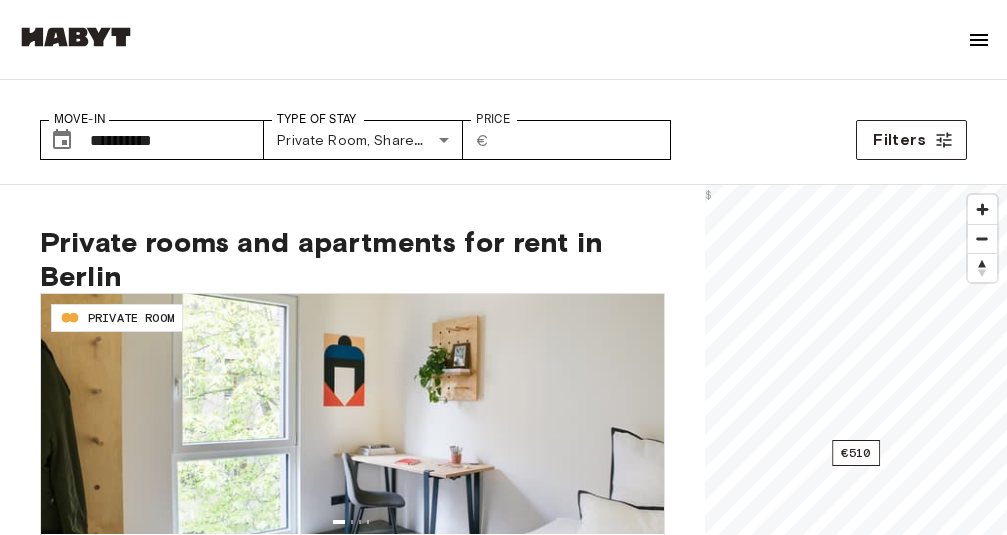 click on "Private rooms and apartments for rent in Berlin" at bounding box center (352, 259) 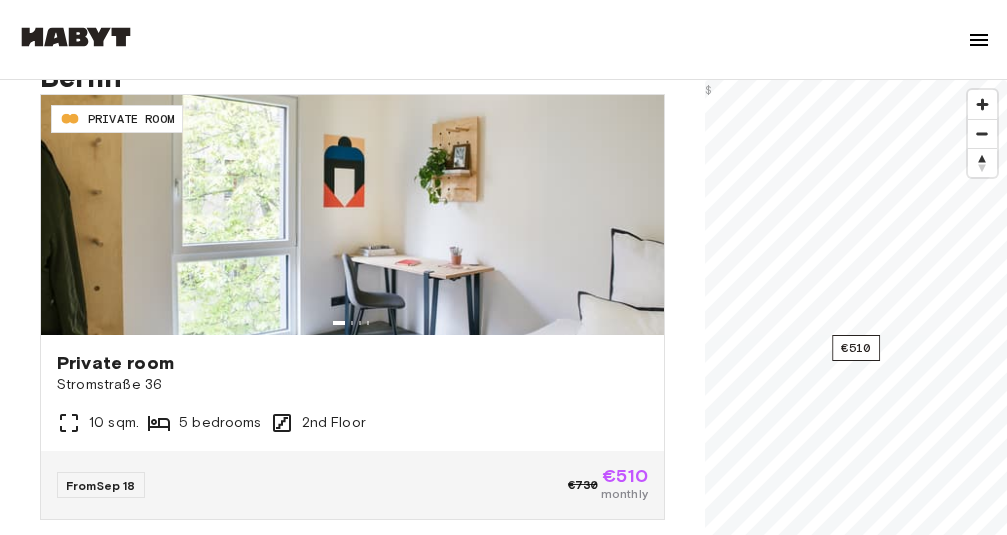 scroll, scrollTop: 200, scrollLeft: 0, axis: vertical 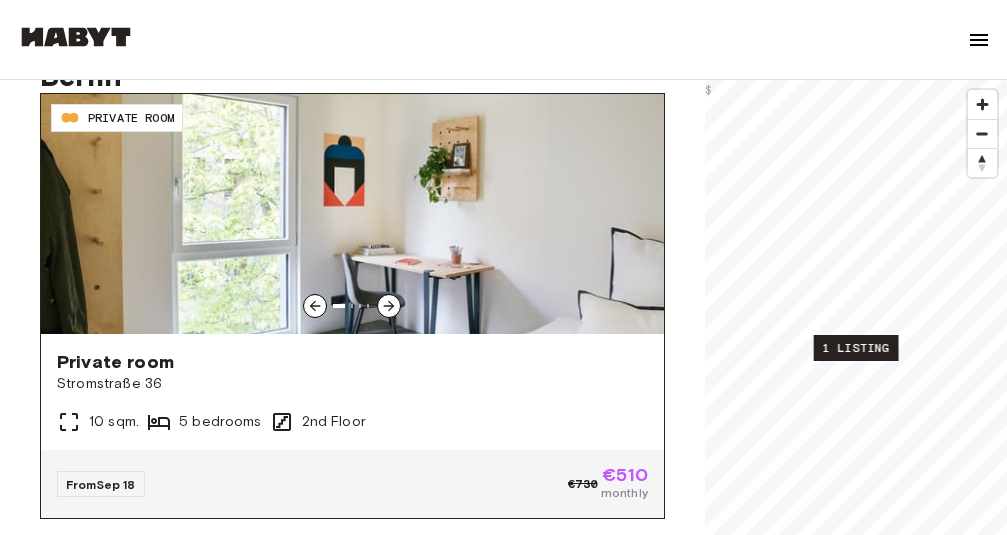 click on "Private room" at bounding box center [352, 362] 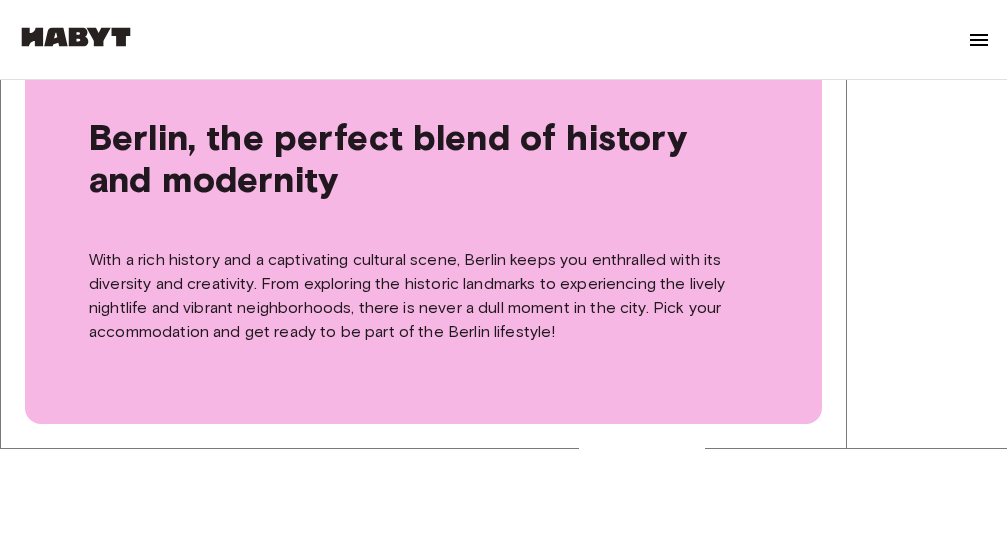 scroll, scrollTop: 1400, scrollLeft: 0, axis: vertical 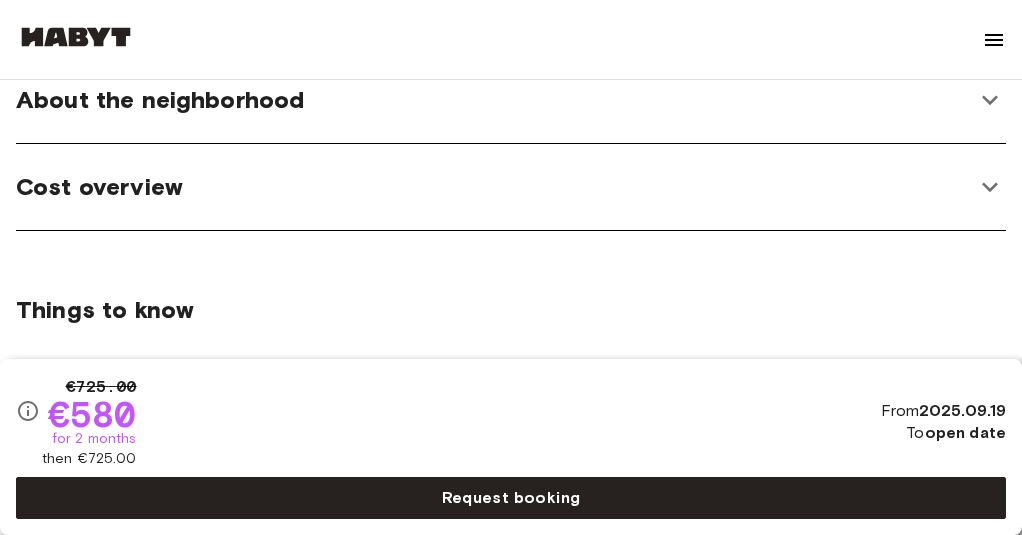 click on "Cost overview" at bounding box center [511, 187] 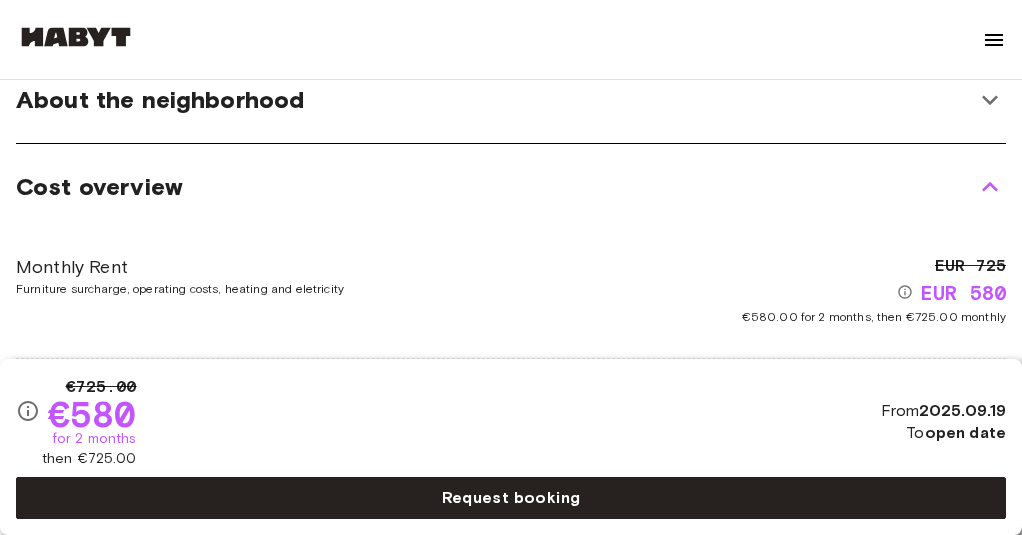 click on "Cost overview" at bounding box center [511, 187] 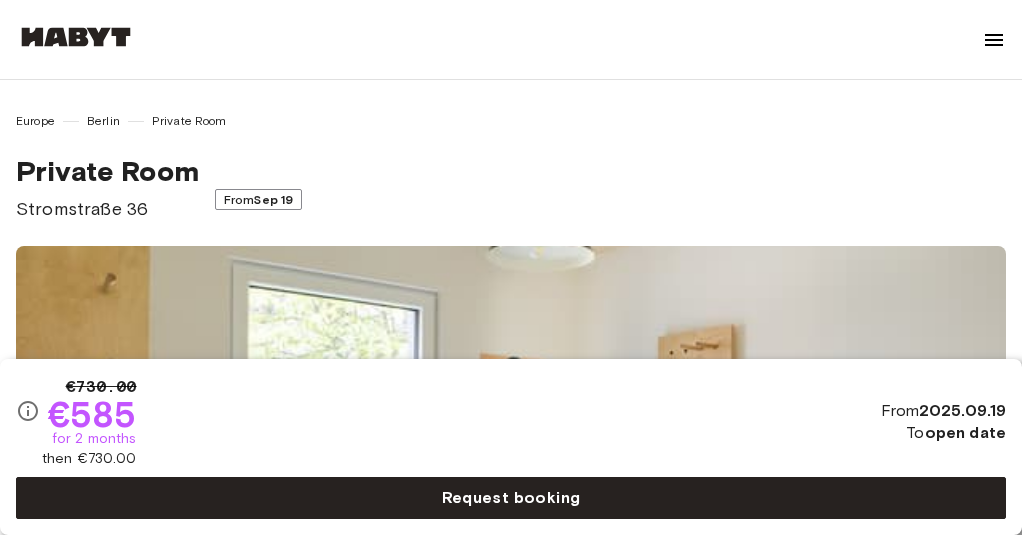 scroll, scrollTop: 0, scrollLeft: 0, axis: both 